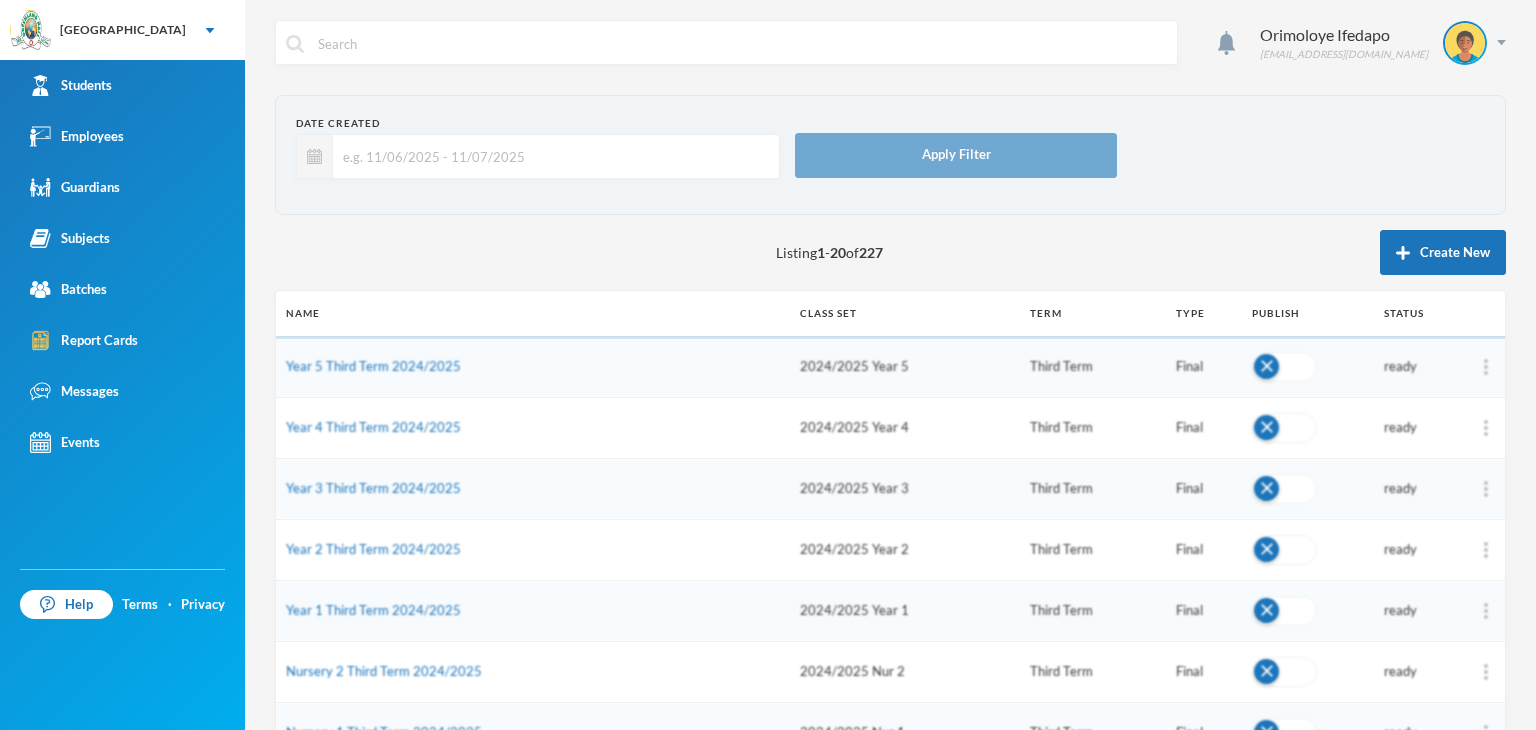 scroll, scrollTop: 0, scrollLeft: 0, axis: both 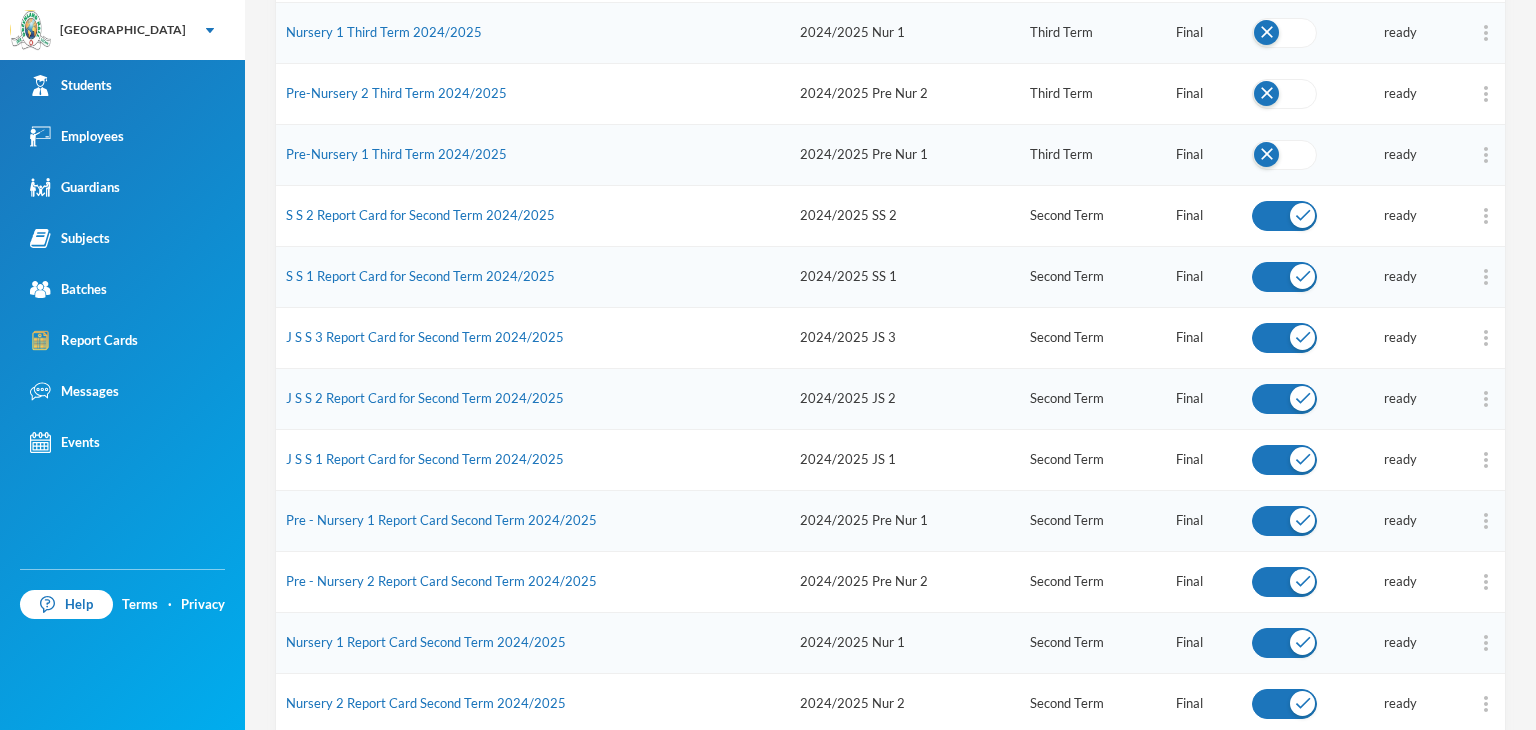 drag, startPoint x: 405, startPoint y: 393, endPoint x: 710, endPoint y: 357, distance: 307.11725 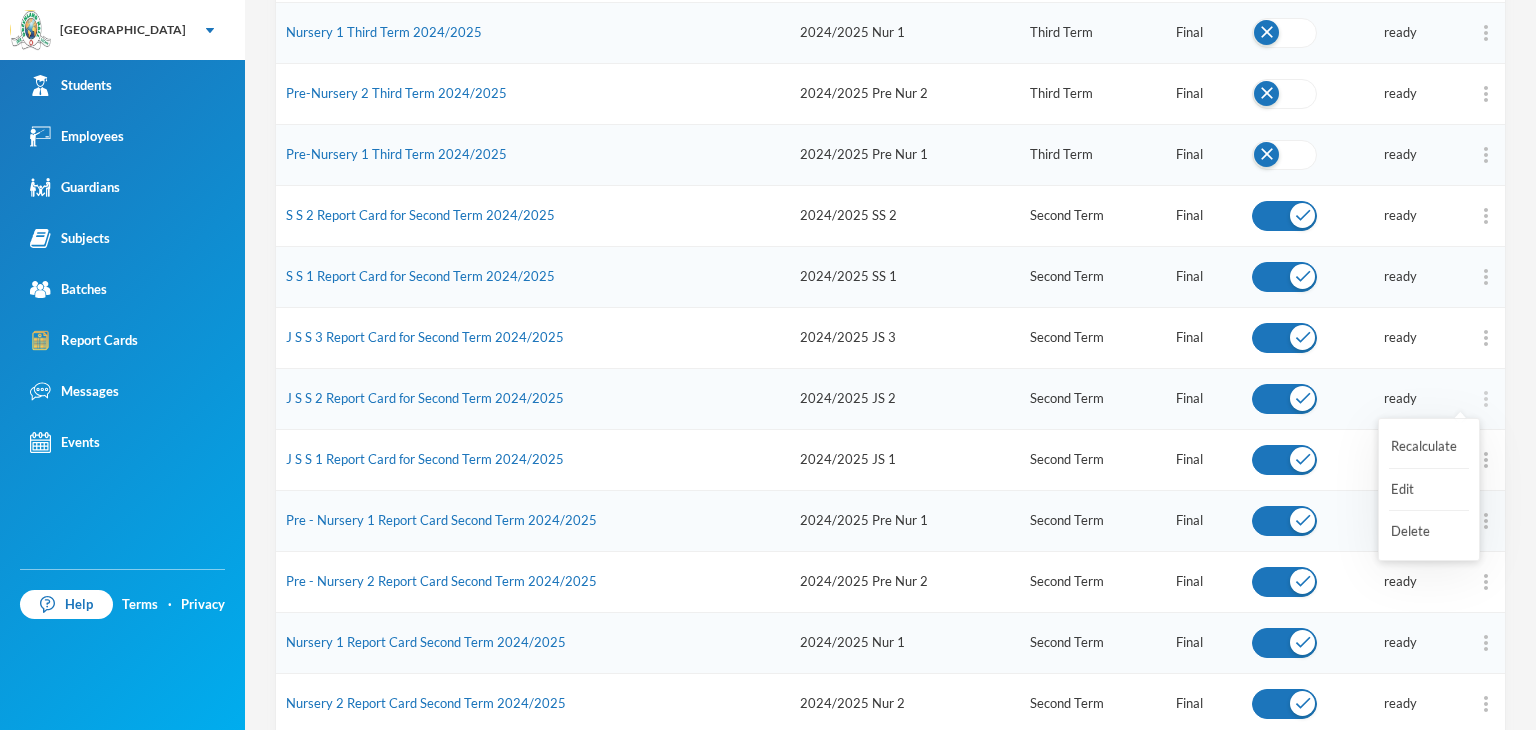 click at bounding box center (1486, 399) 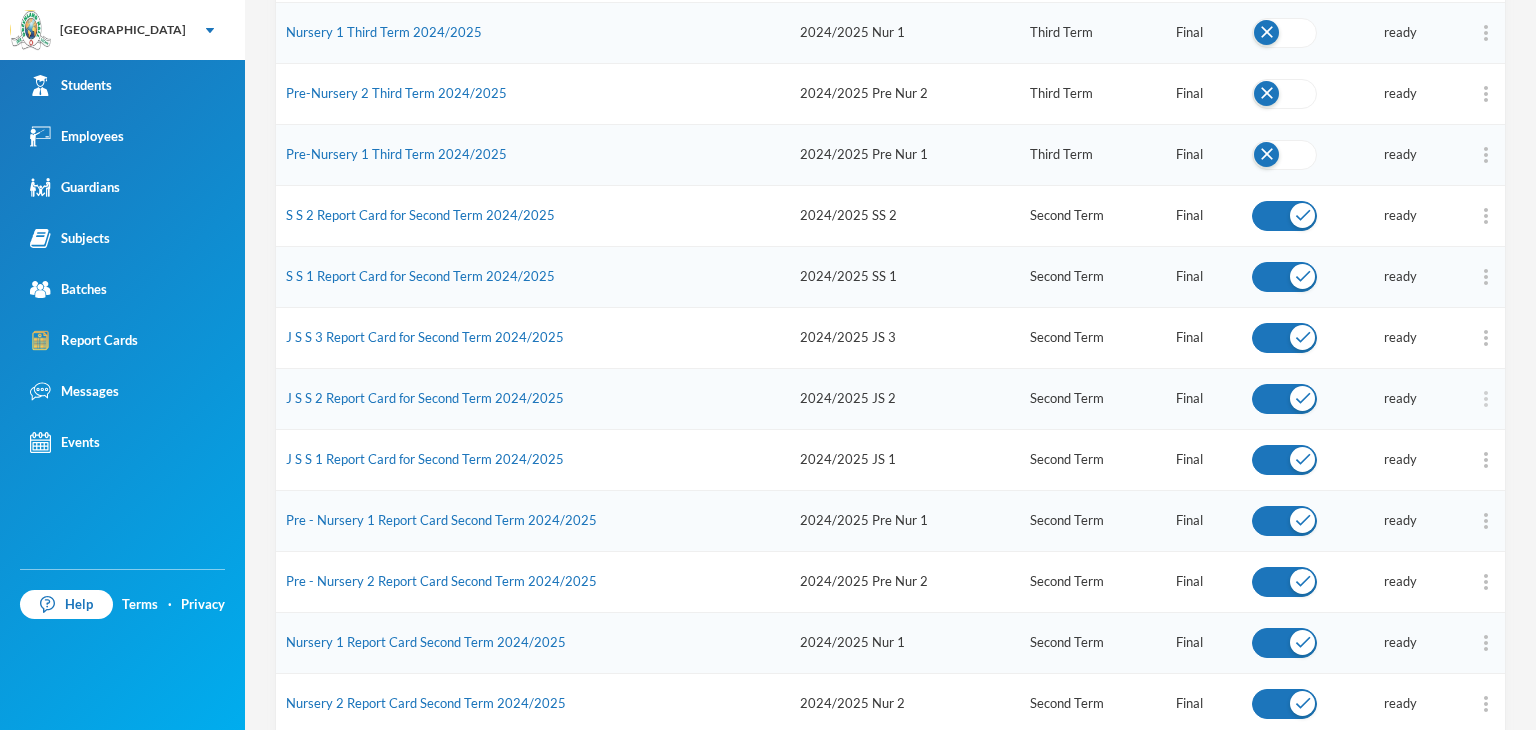 click at bounding box center (1486, 399) 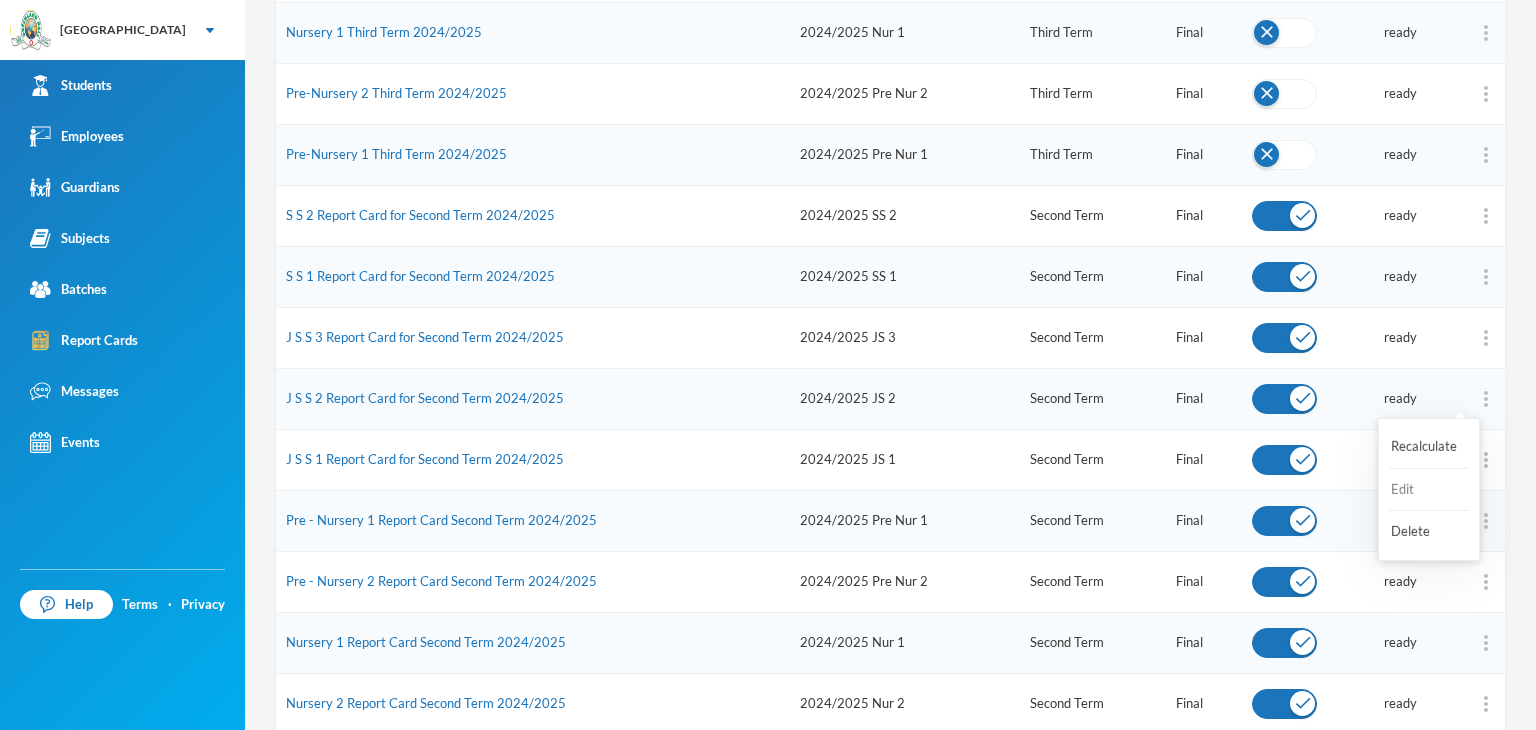 click on "Edit" at bounding box center (1429, 490) 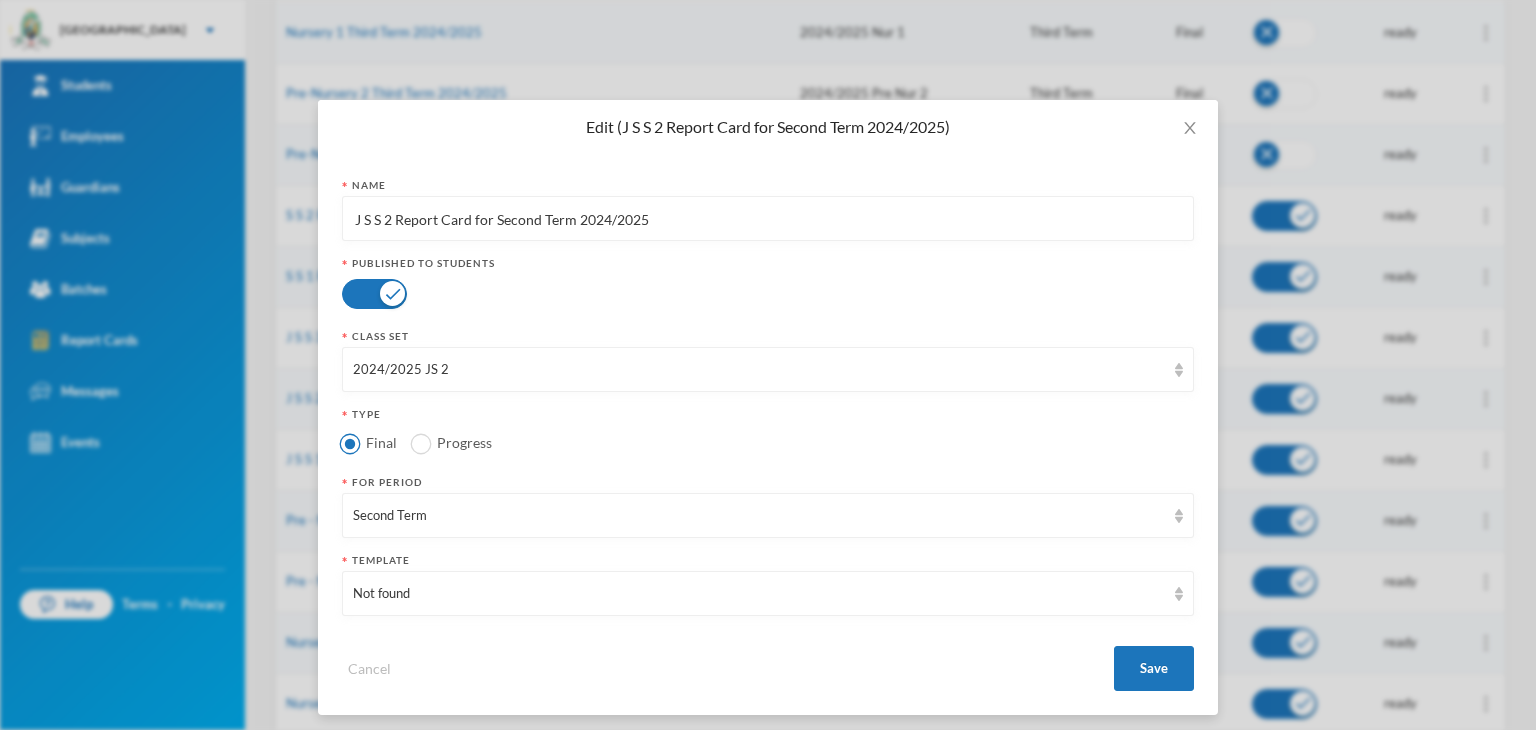 click on "J S S 2 Report Card for Second Term 2024/2025" at bounding box center [768, 219] 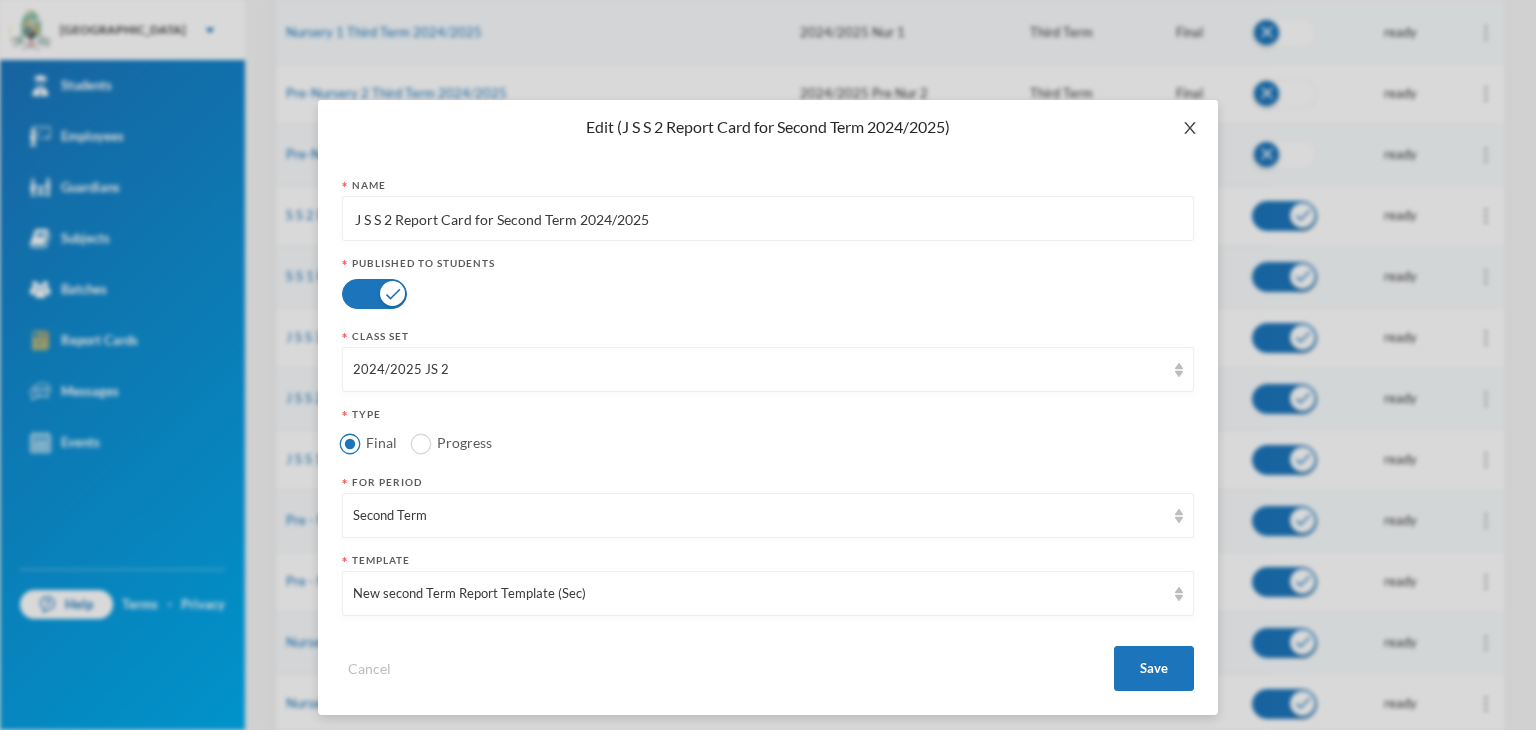 click at bounding box center (1190, 128) 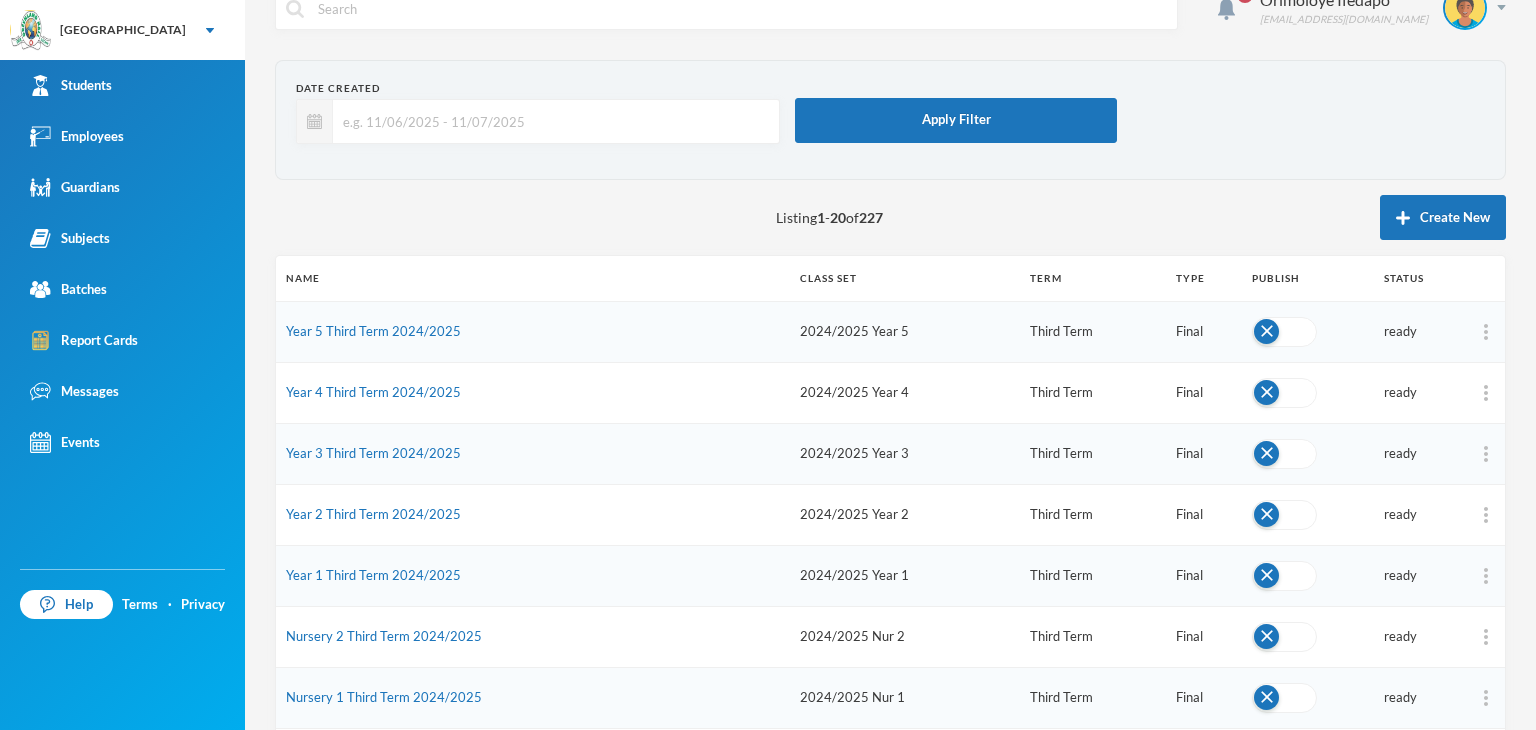scroll, scrollTop: 0, scrollLeft: 0, axis: both 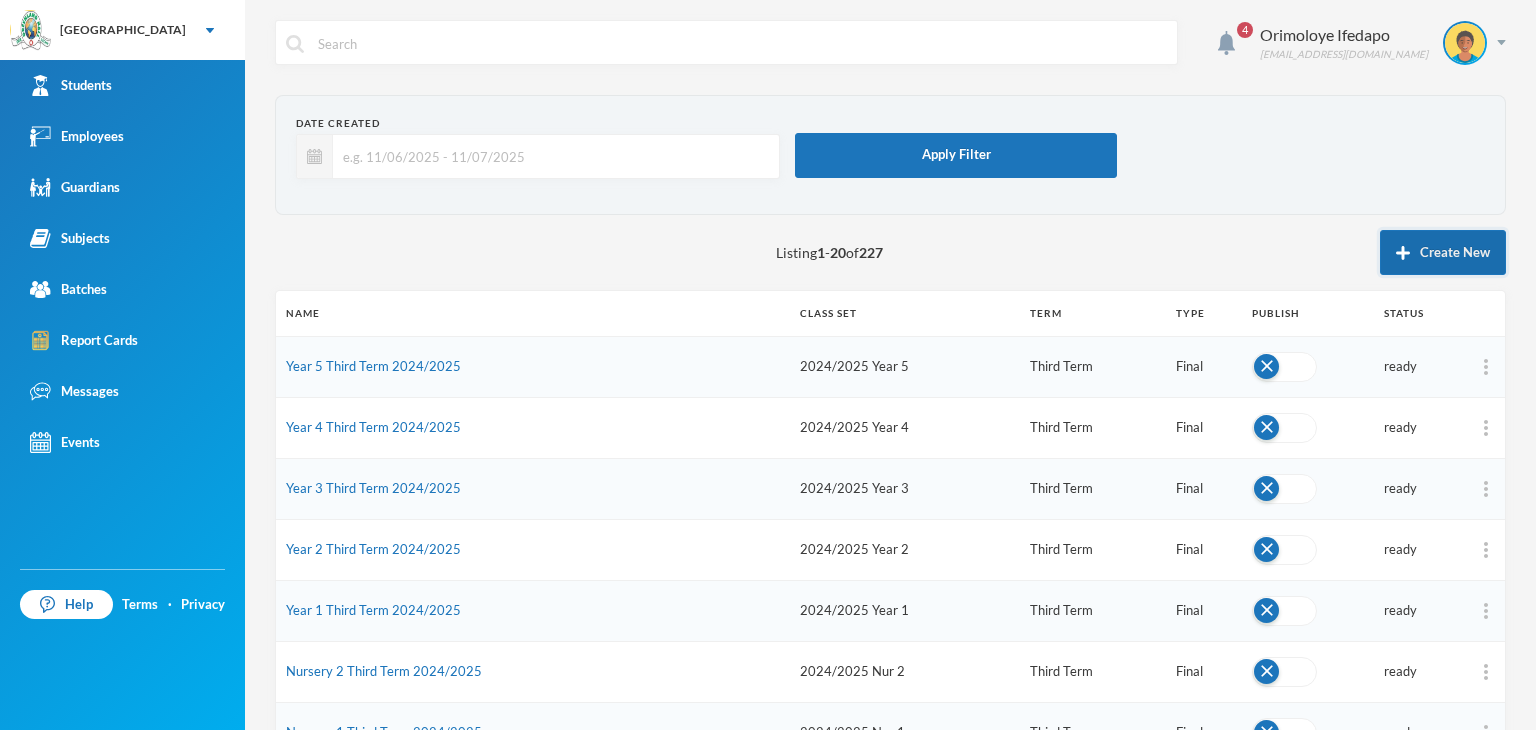 click on "Create New" at bounding box center [1443, 252] 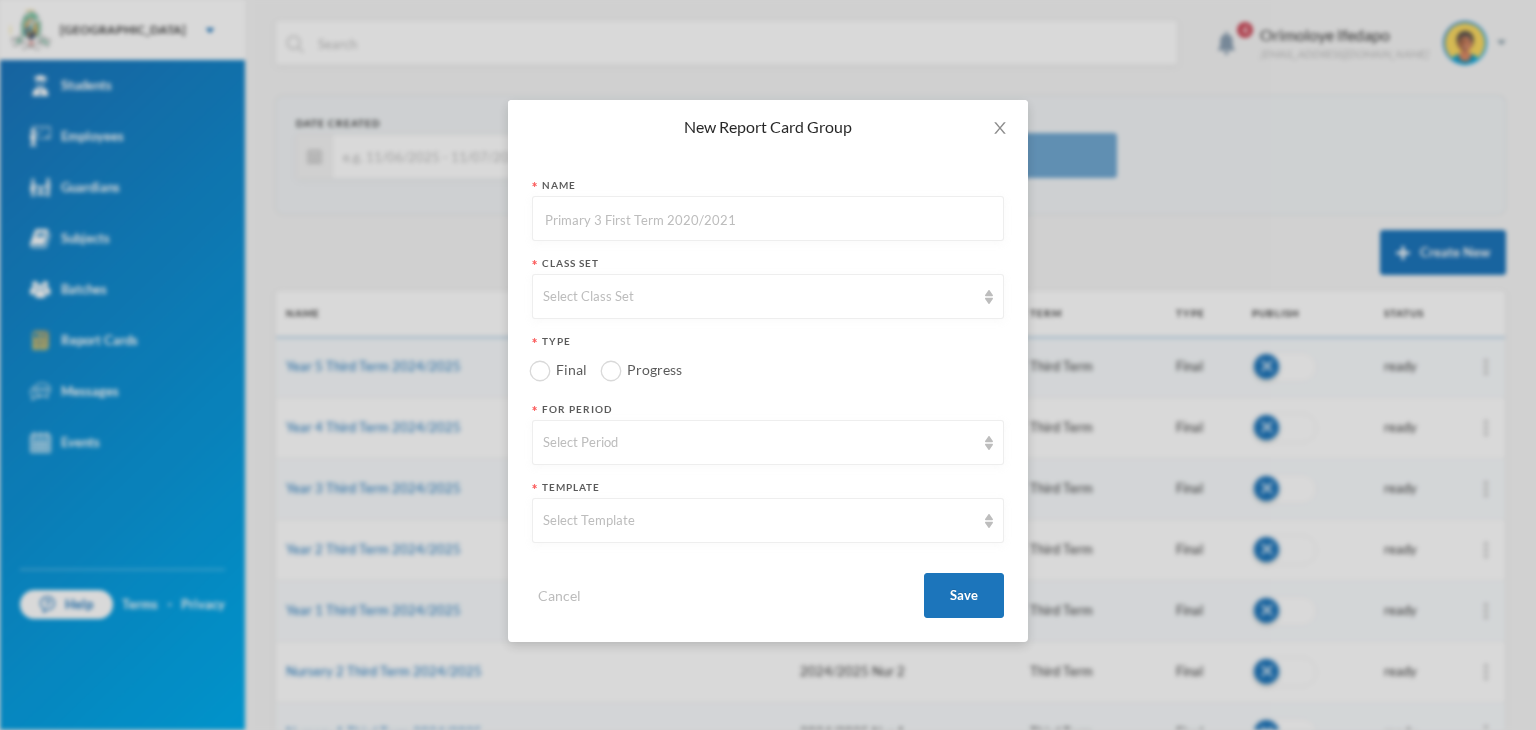 click at bounding box center [768, 219] 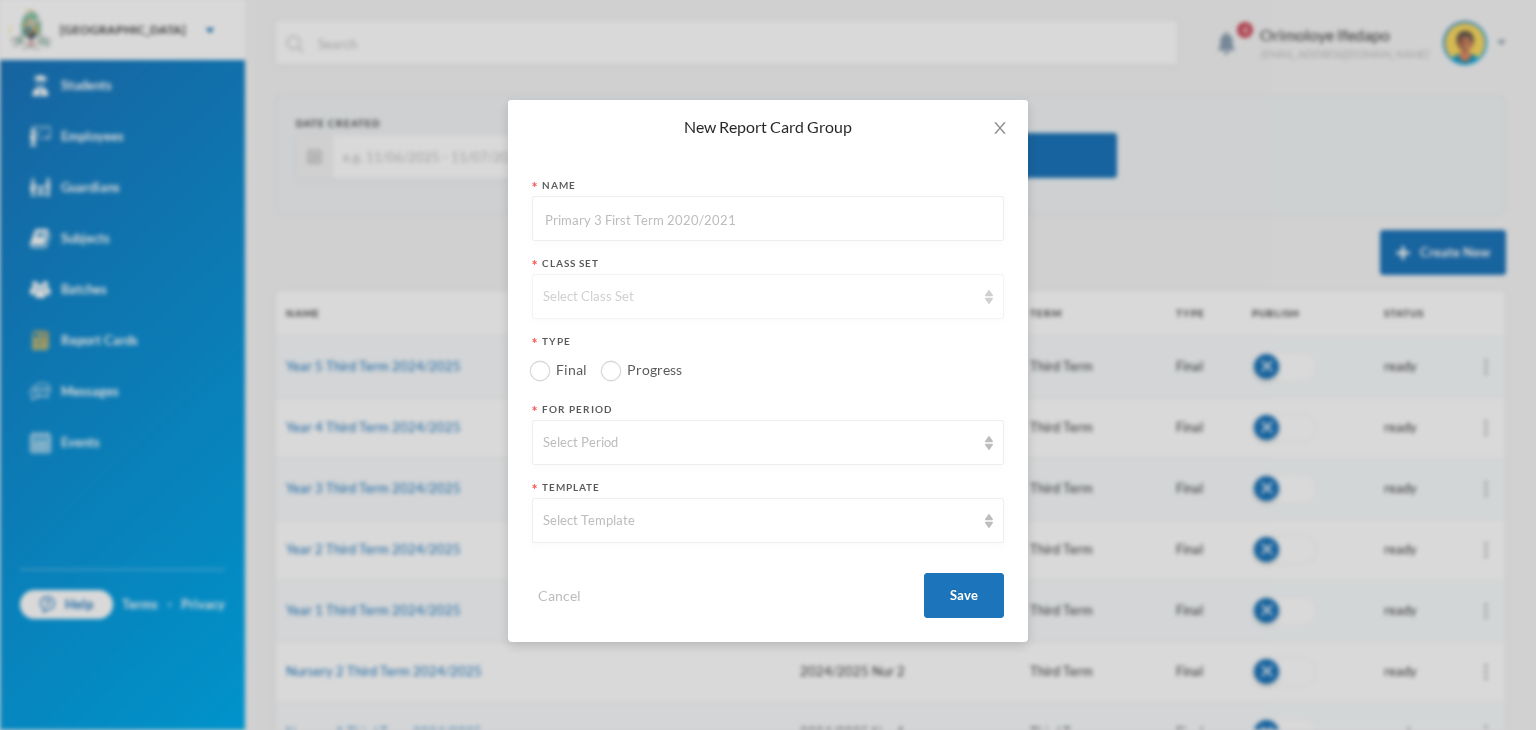 paste on "J S S 2 Report Card for Second Term 2024/2025" 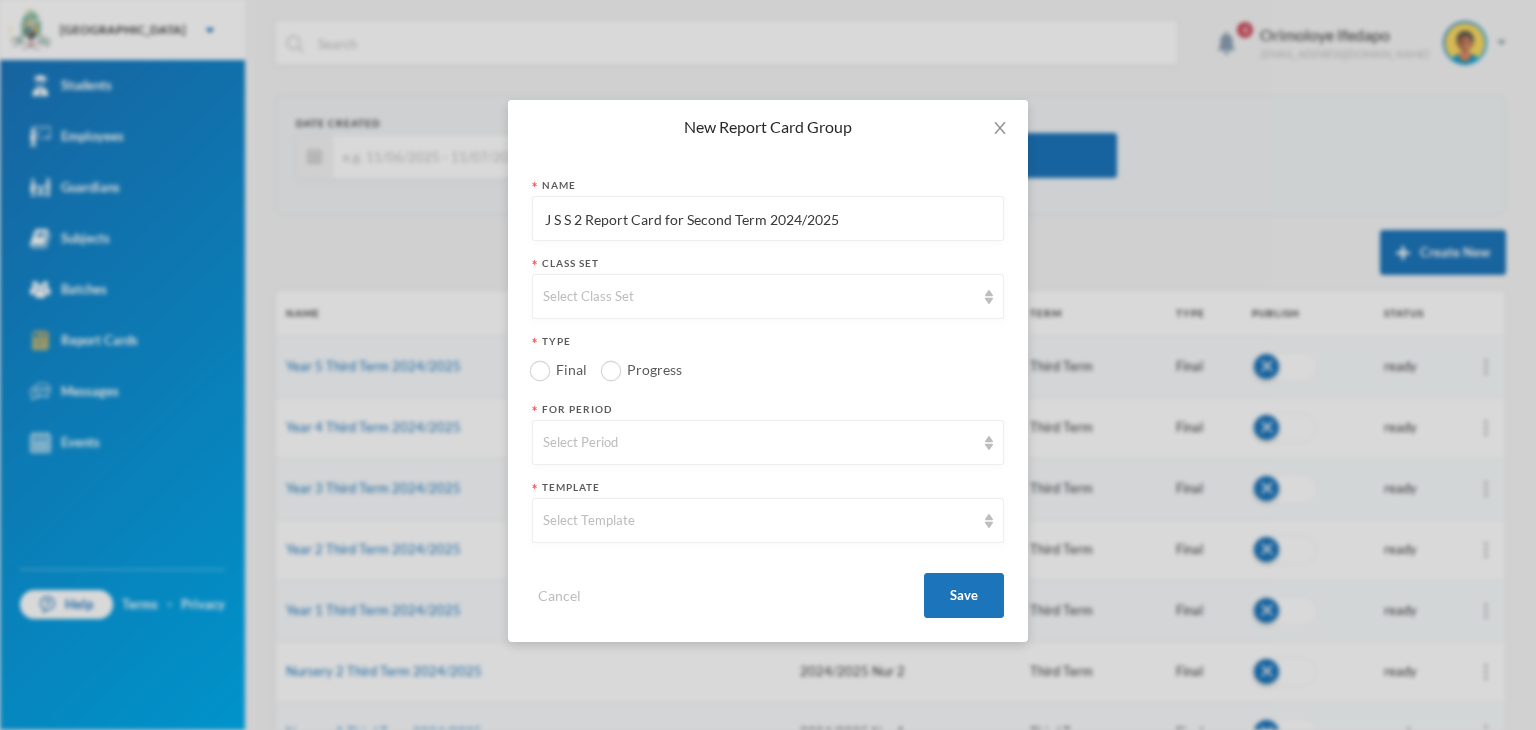 click on "J S S 2 Report Card for Second Term 2024/2025" at bounding box center (768, 219) 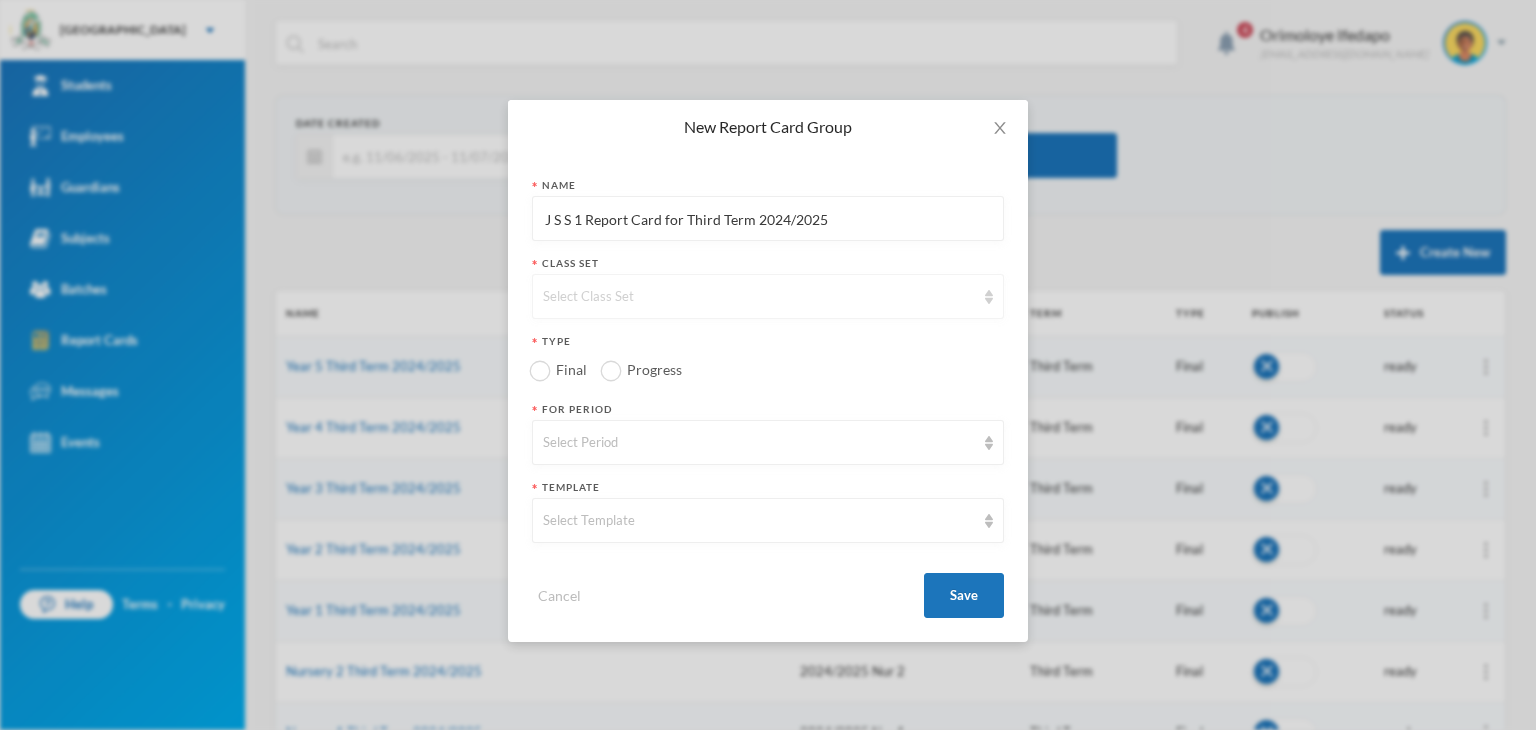 type on "J S S 1 Report Card for Third Term 2024/2025" 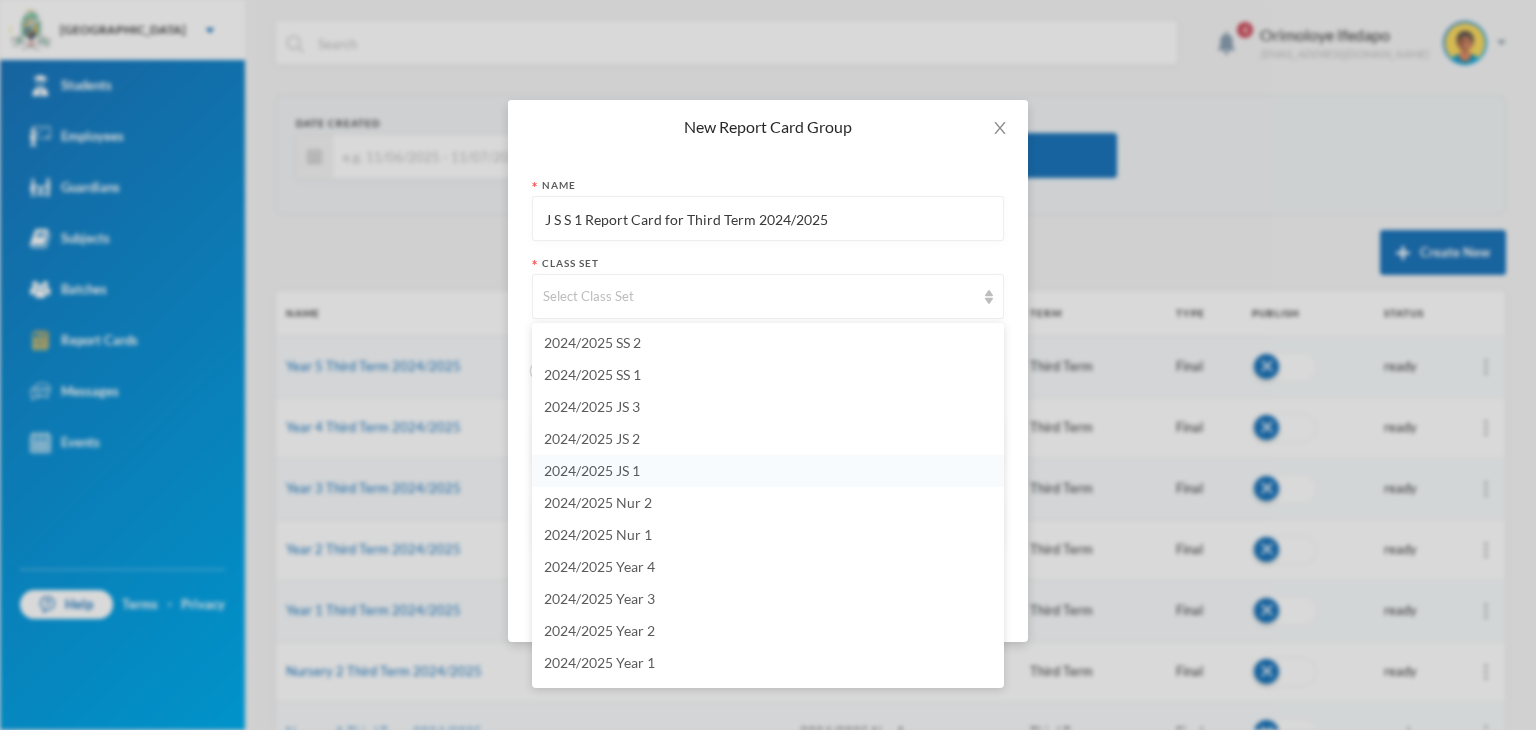 click on "2024/2025 JS 1" at bounding box center [592, 470] 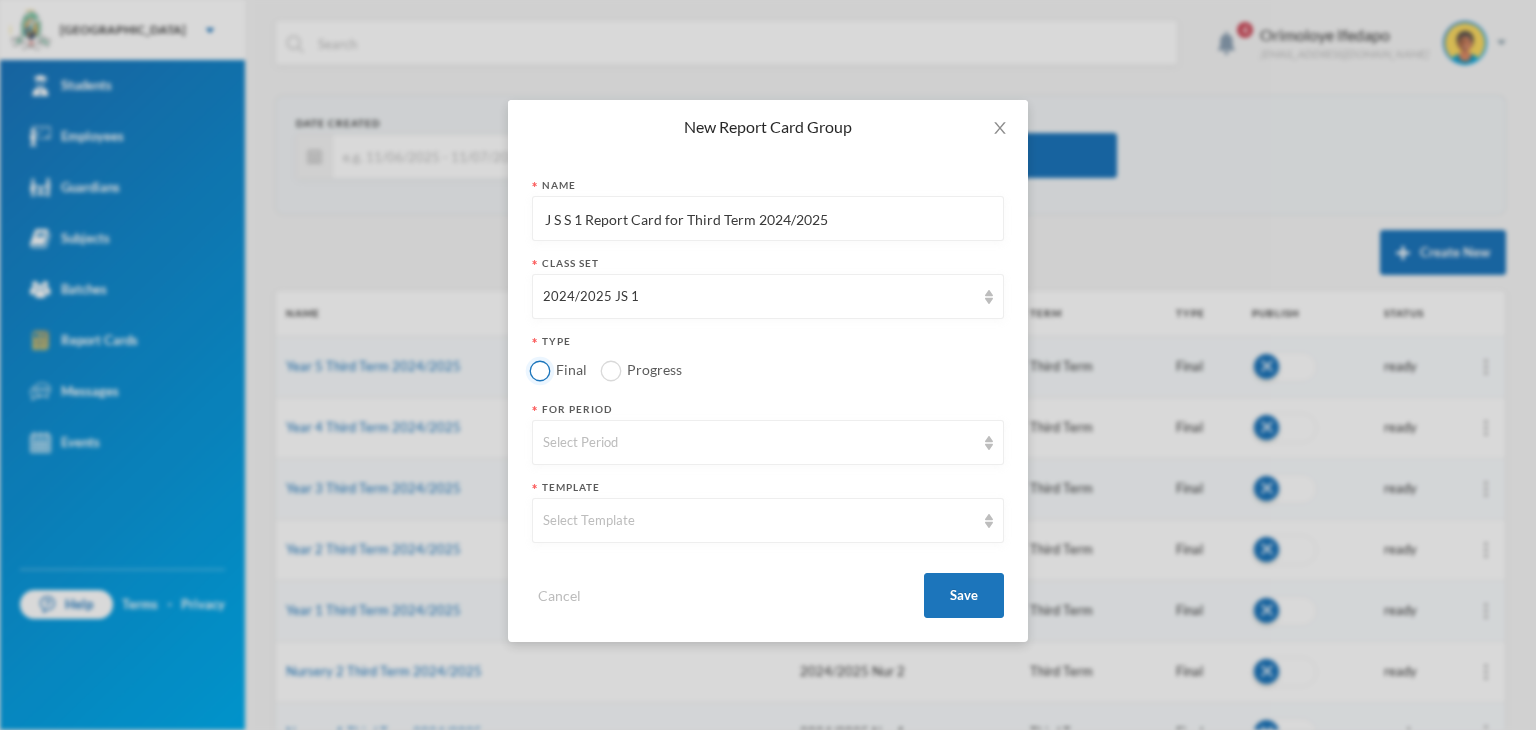 click on "Final" at bounding box center [540, 370] 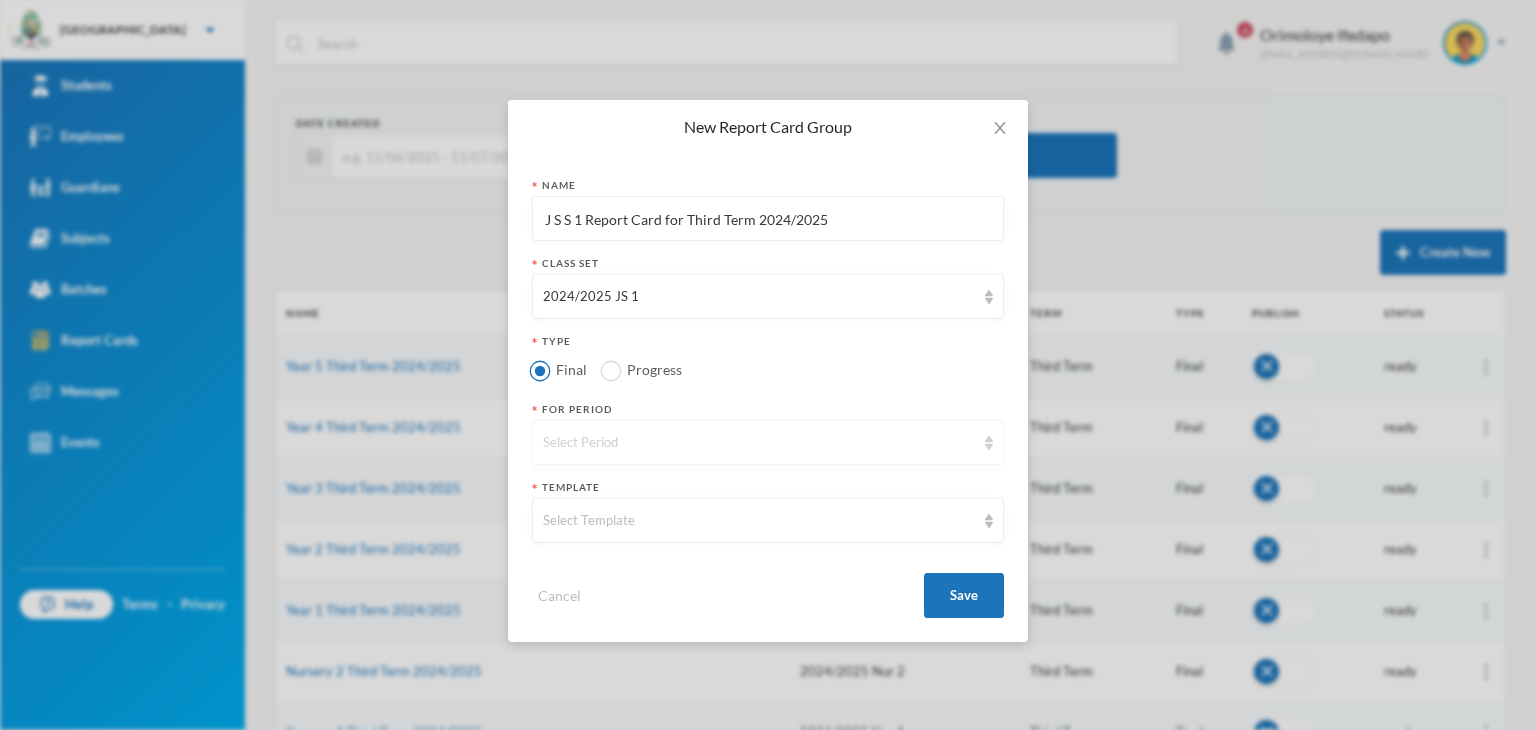 click on "Select Period" at bounding box center [759, 443] 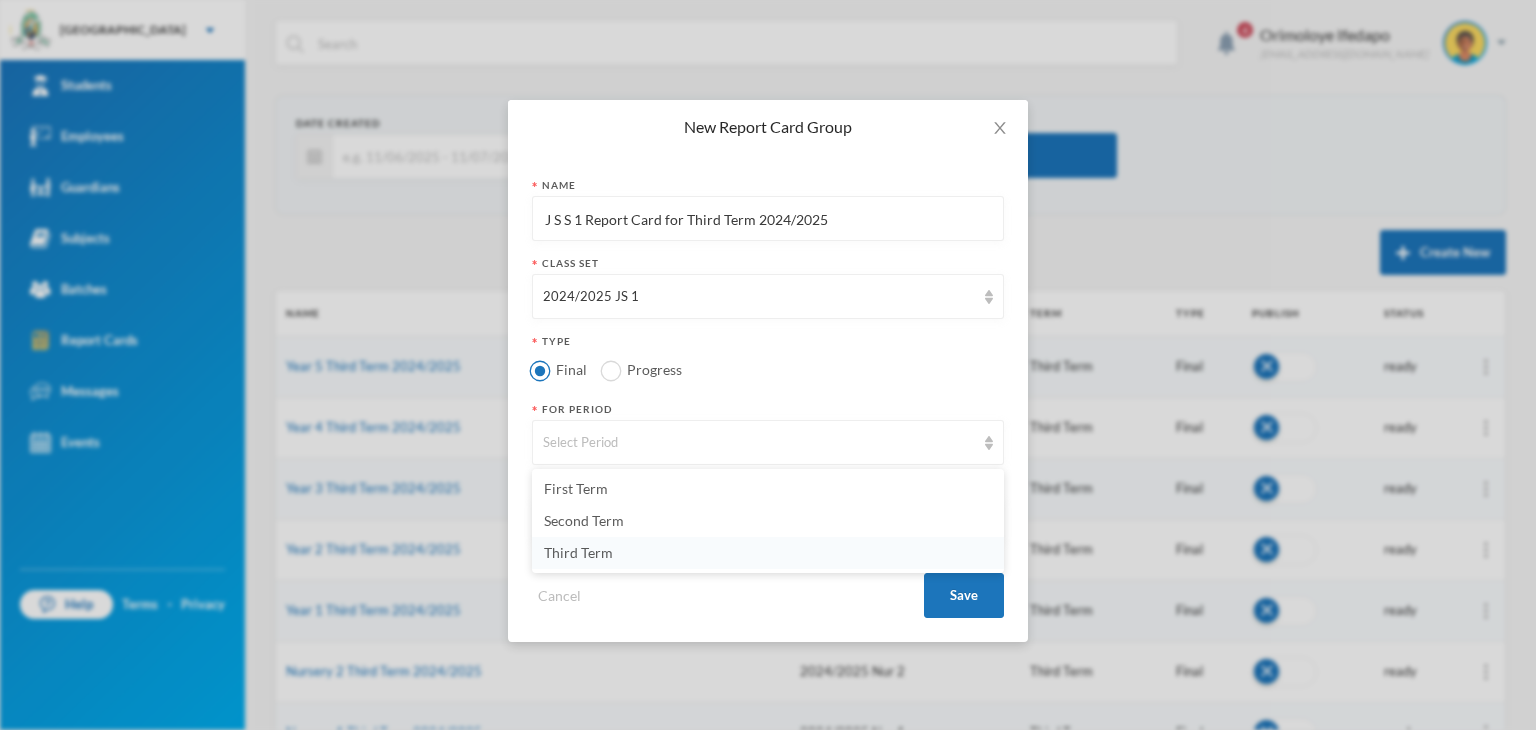 click on "Third Term" at bounding box center (768, 553) 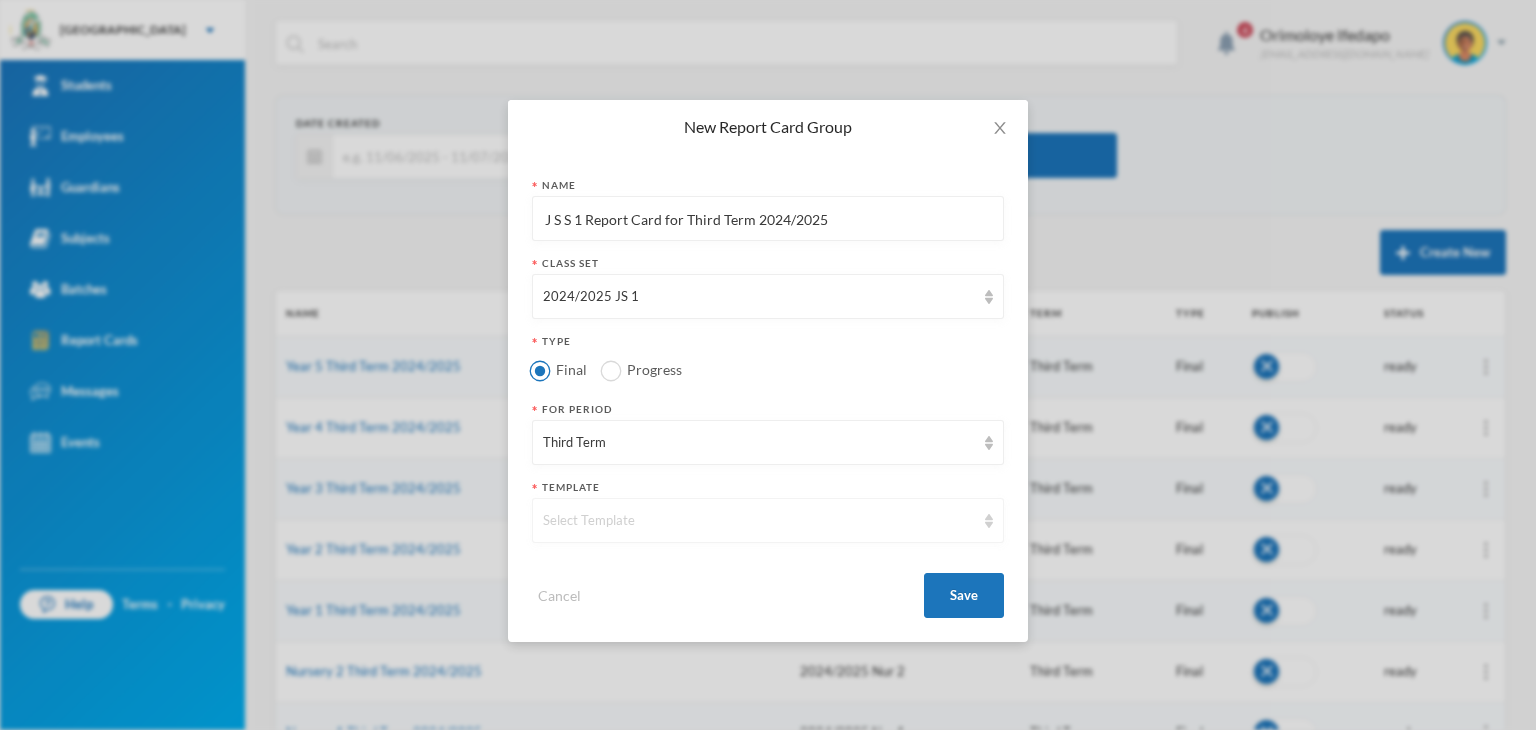 click on "Select Template" at bounding box center (759, 521) 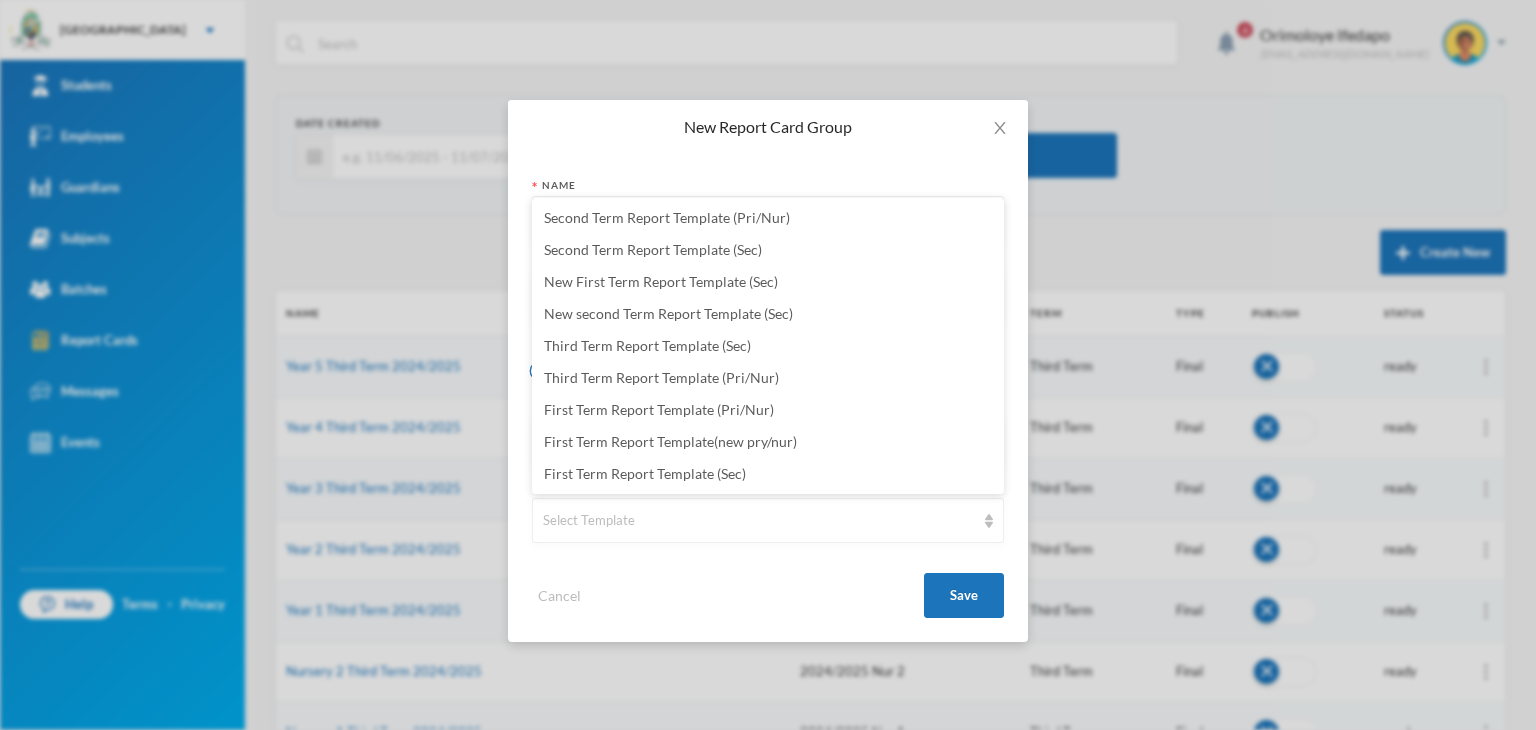 click on "Third Term Report Template (Sec)" at bounding box center (647, 345) 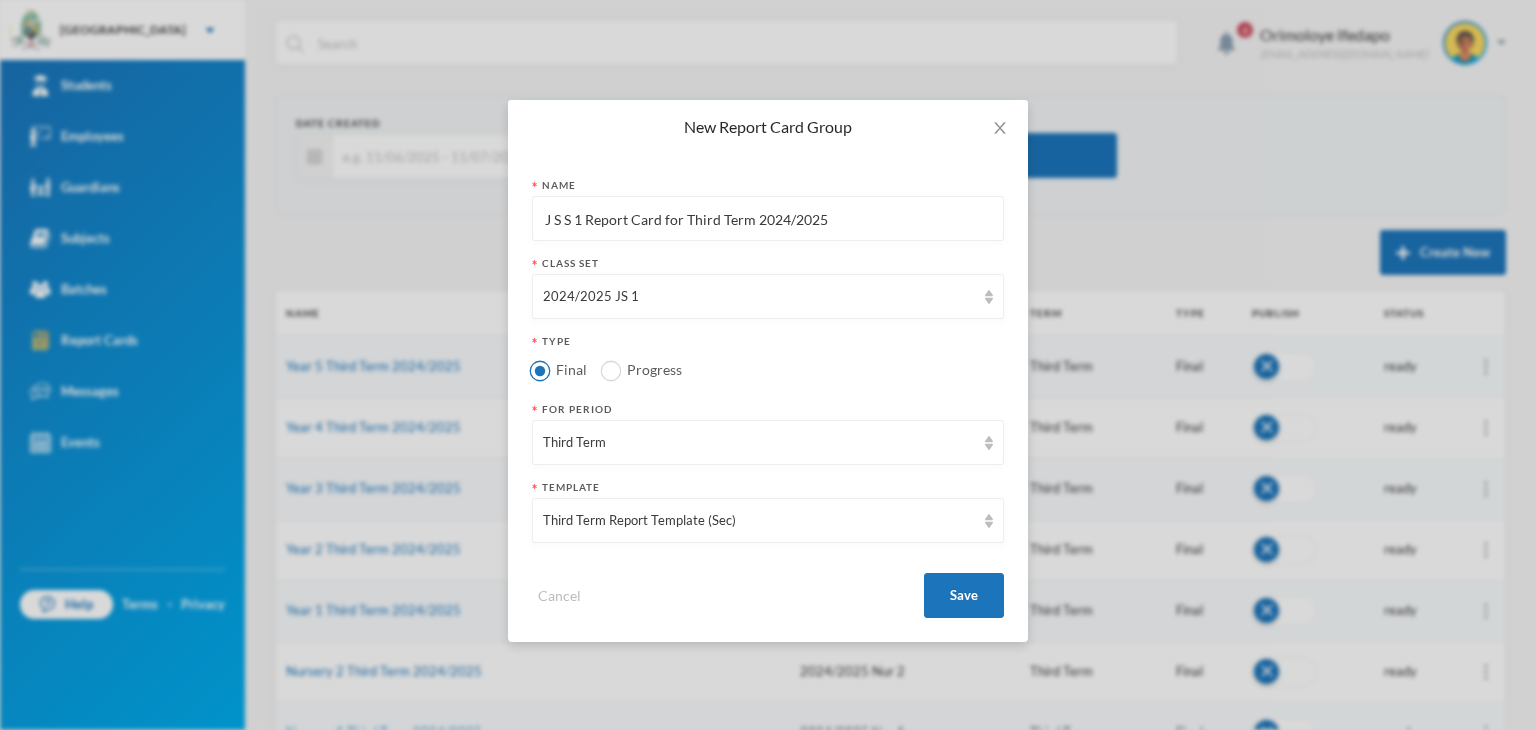 click on "J S S 1 Report Card for Third Term 2024/2025" at bounding box center [768, 219] 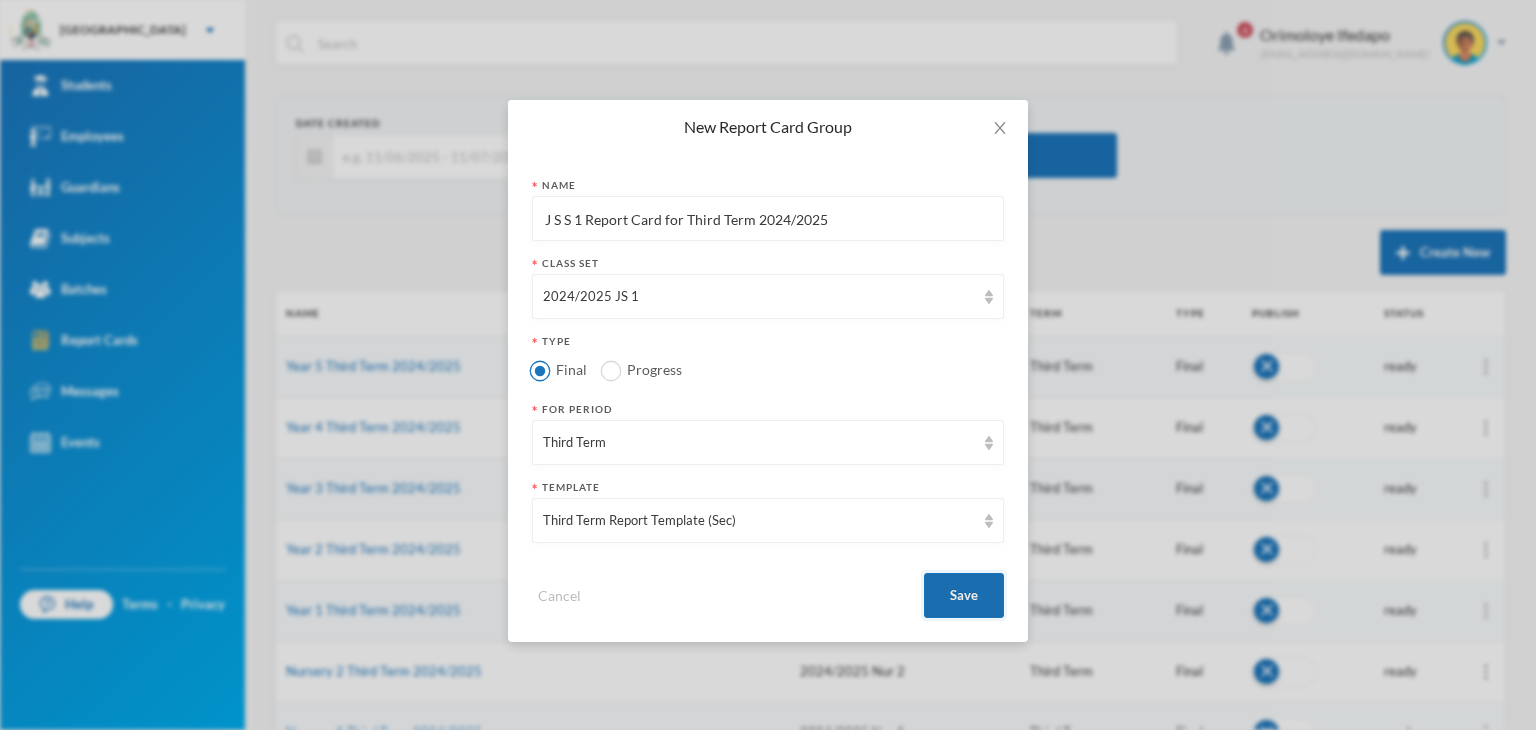 click on "Save" at bounding box center (964, 595) 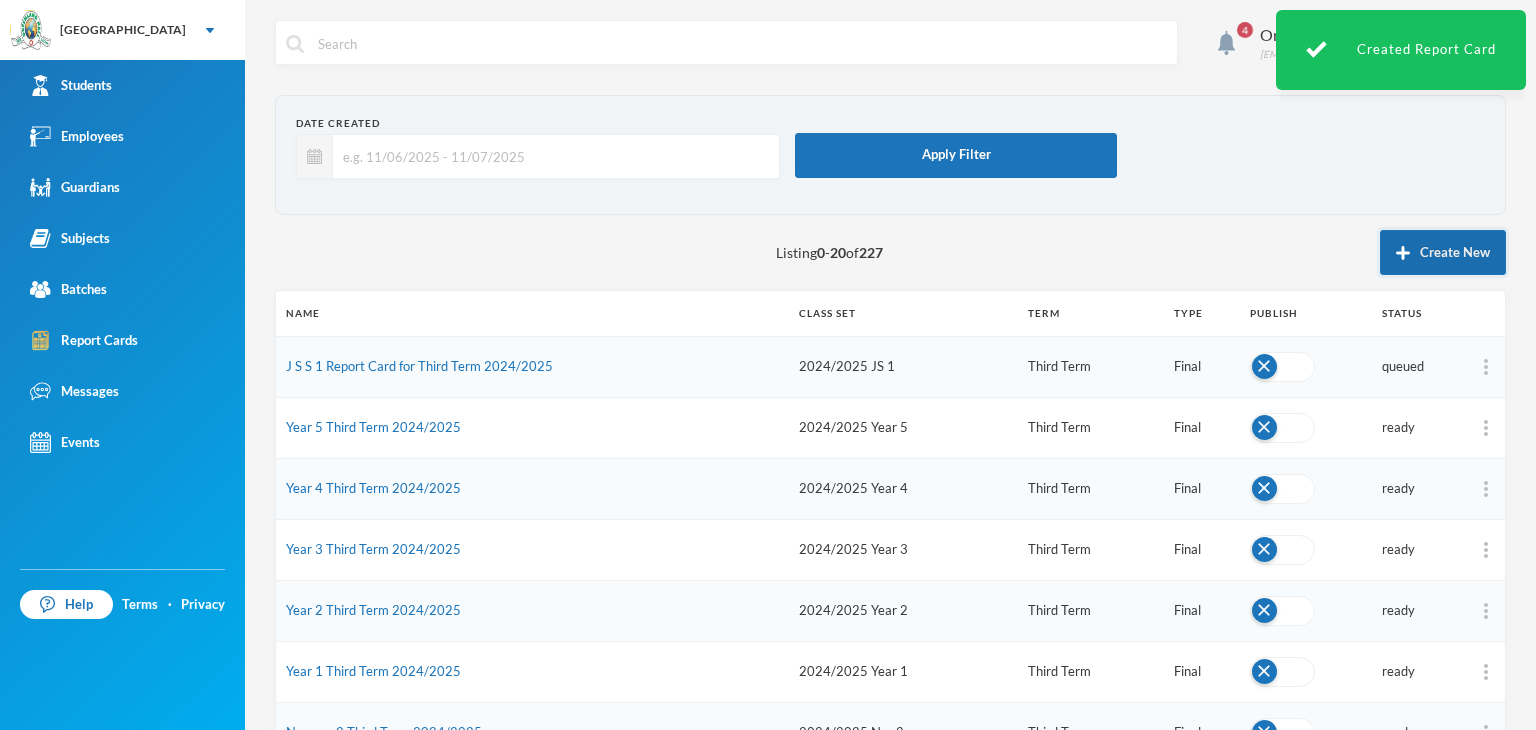 click on "Create New" at bounding box center (1443, 252) 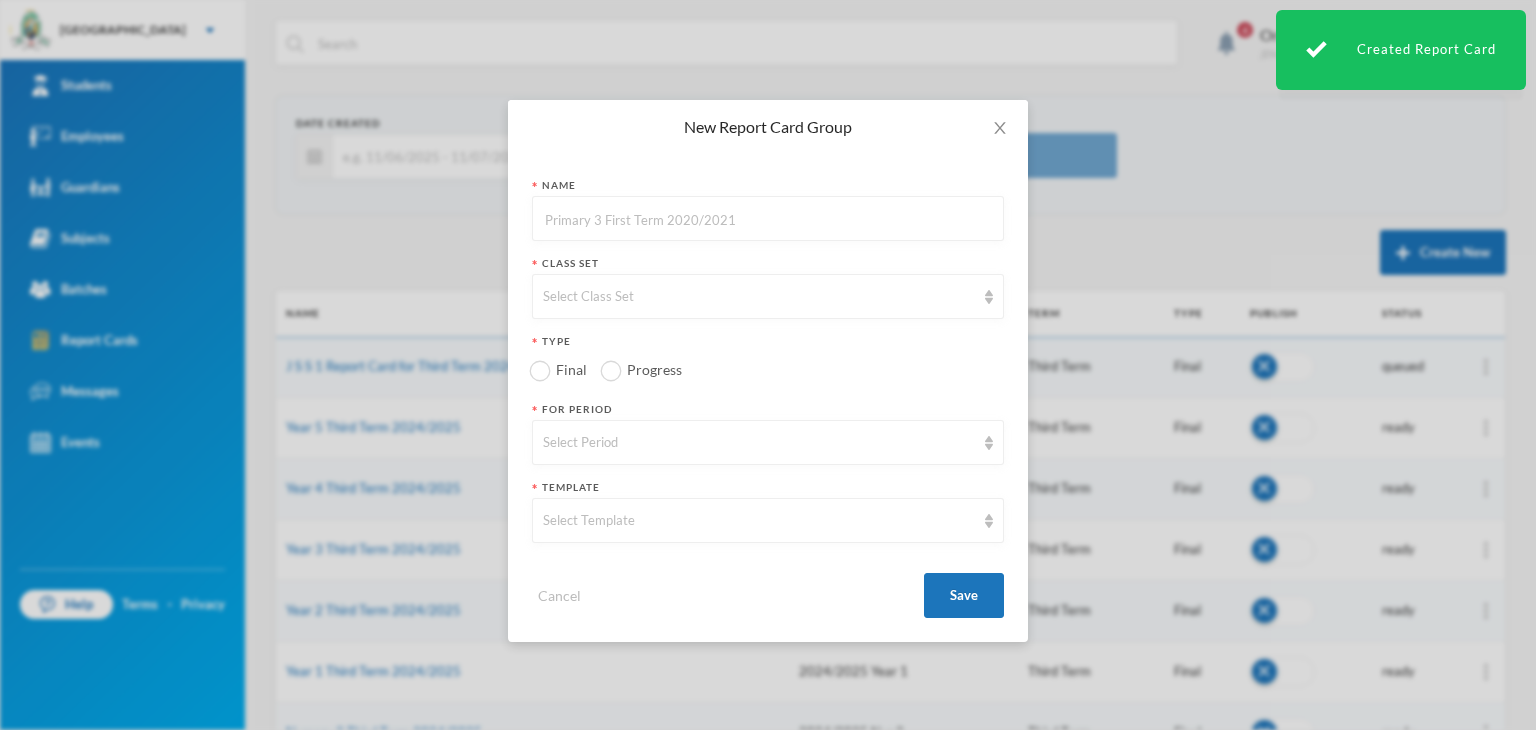click at bounding box center (768, 219) 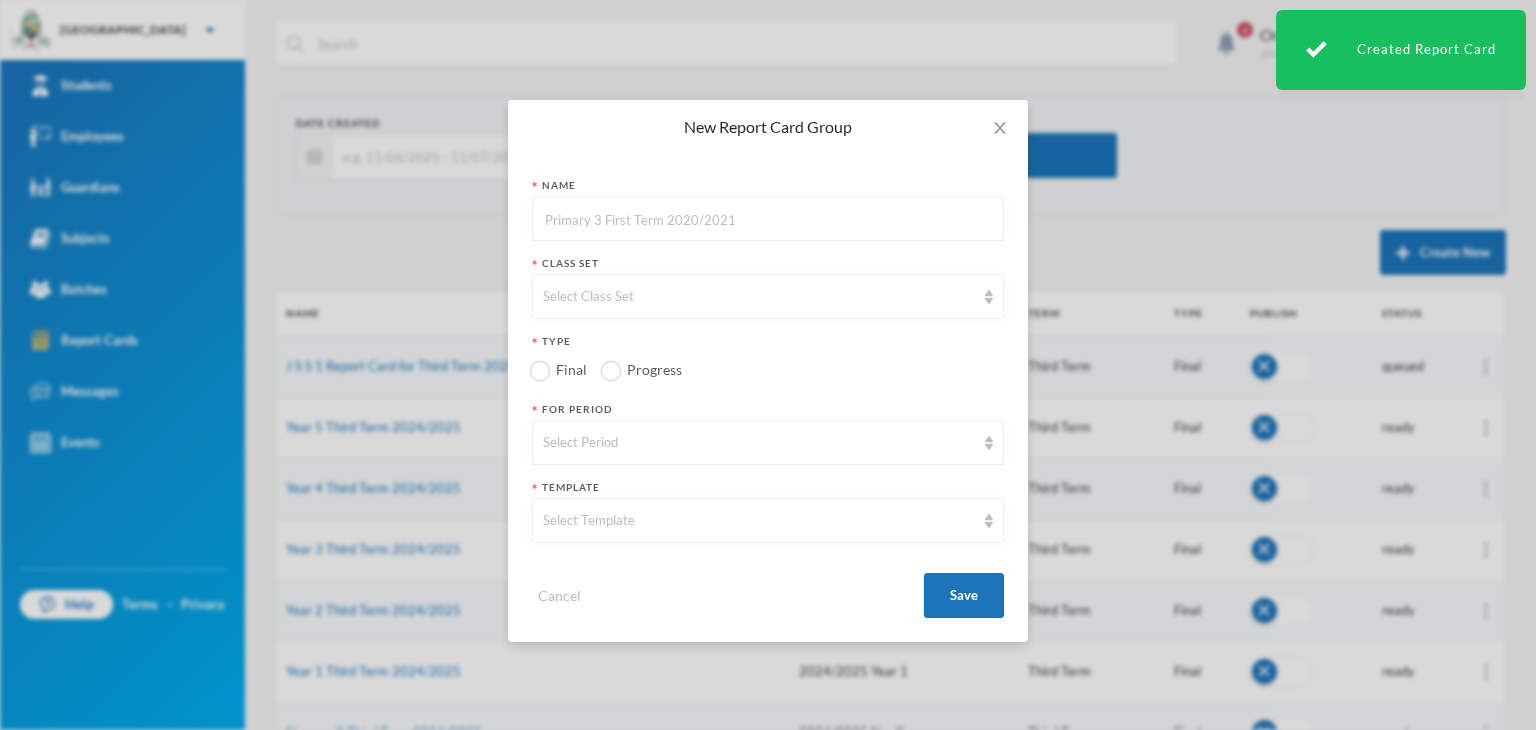 paste on "J S S 1 Report Card for Third Term 2024/2025" 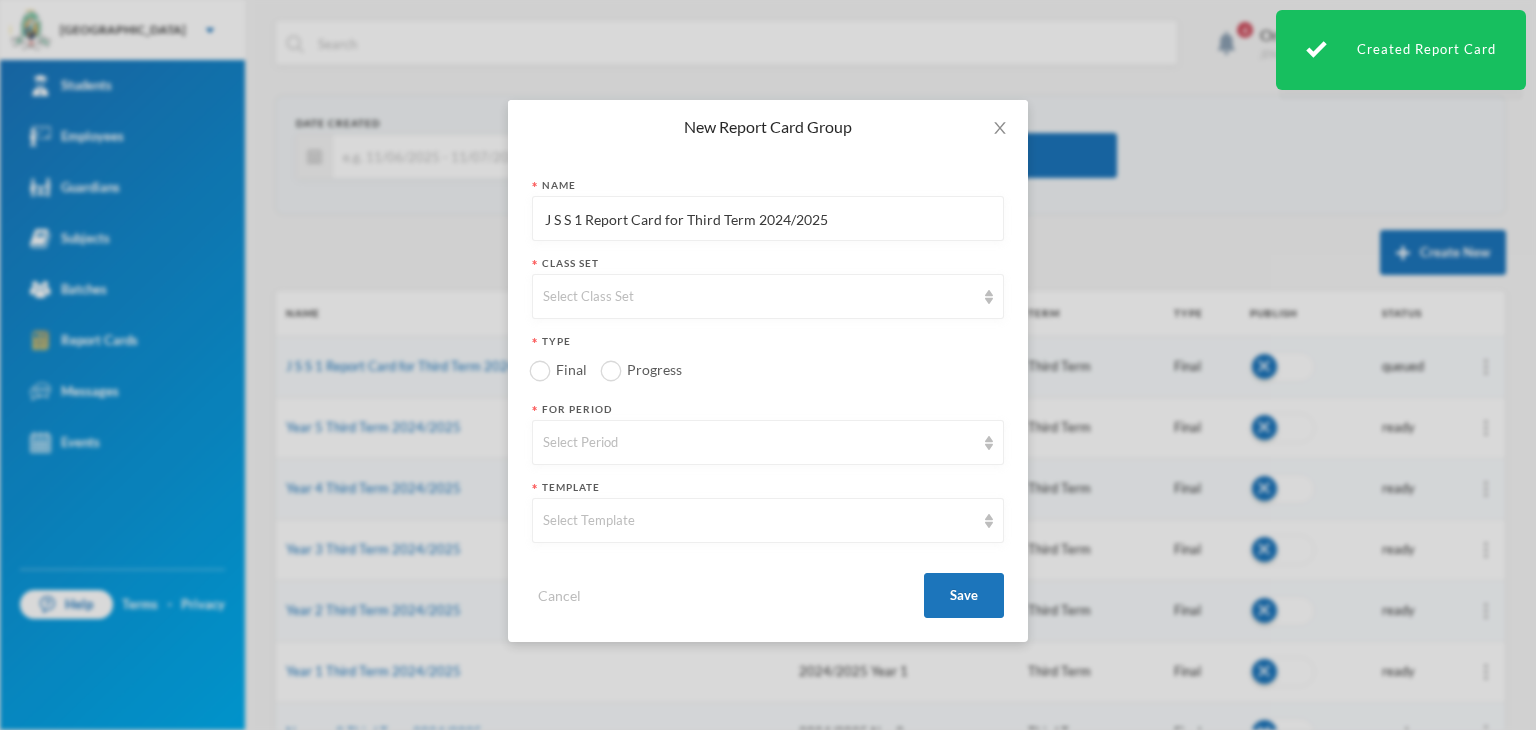 click on "J S S 1 Report Card for Third Term 2024/2025" at bounding box center [768, 219] 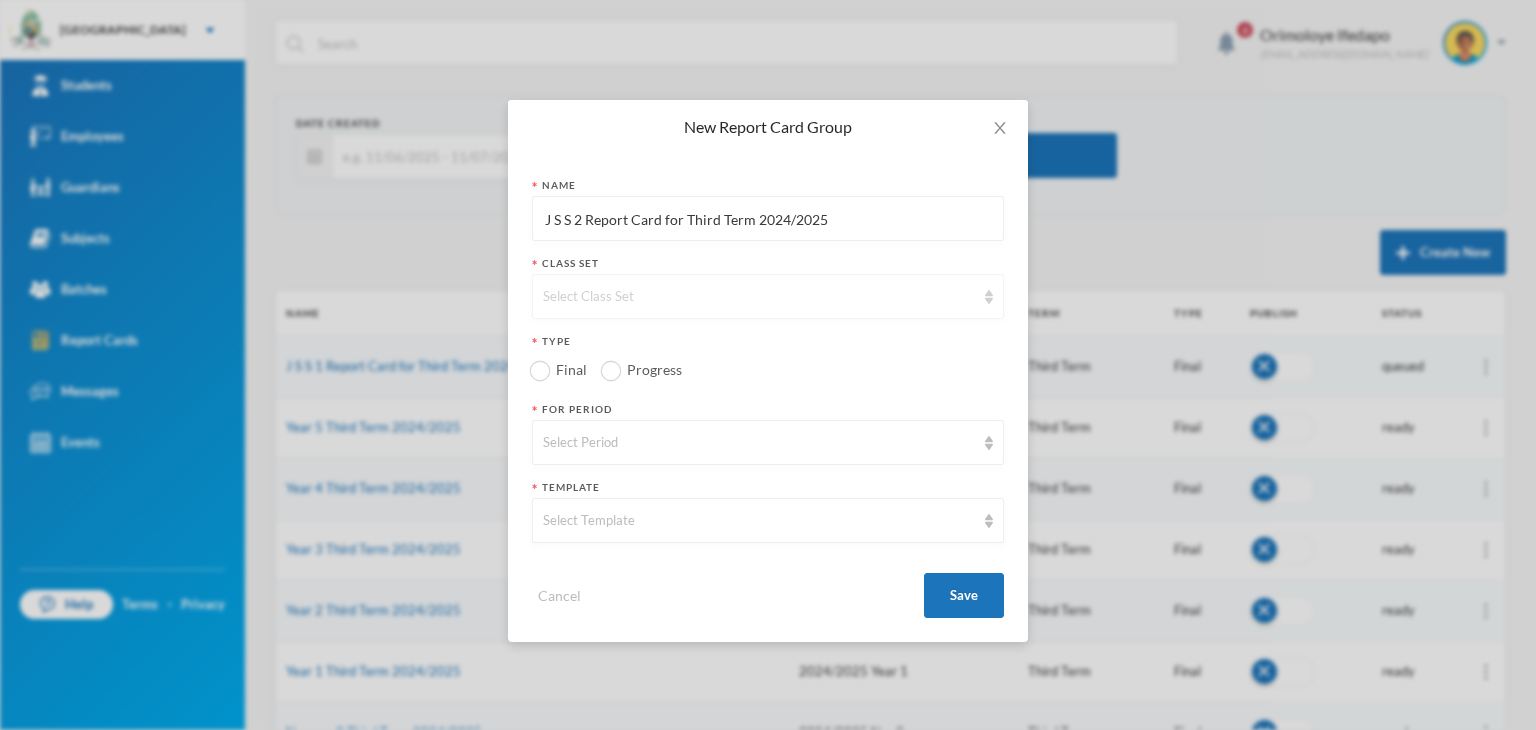 type on "J S S 2 Report Card for Third Term 2024/2025" 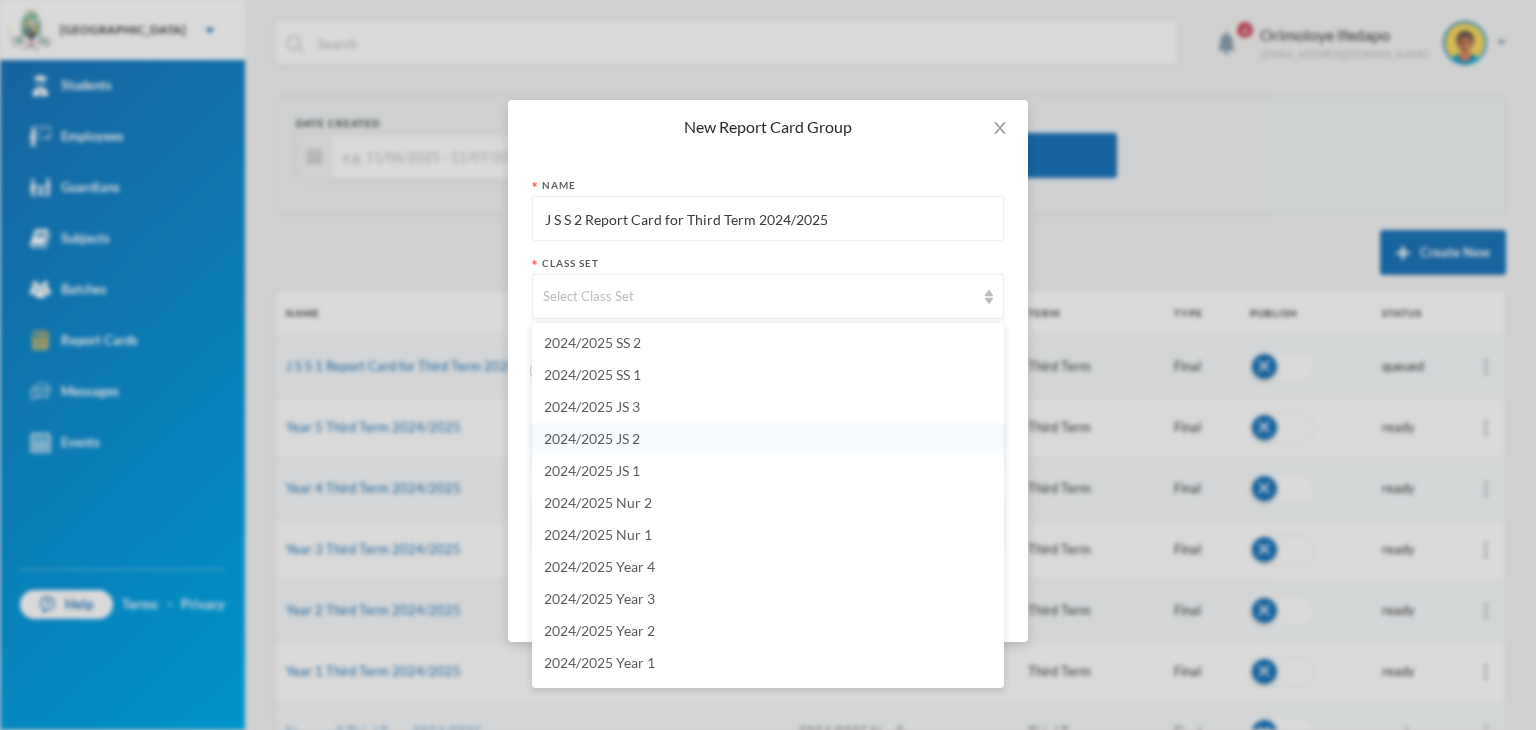 click on "2024/2025 JS 2" at bounding box center [768, 439] 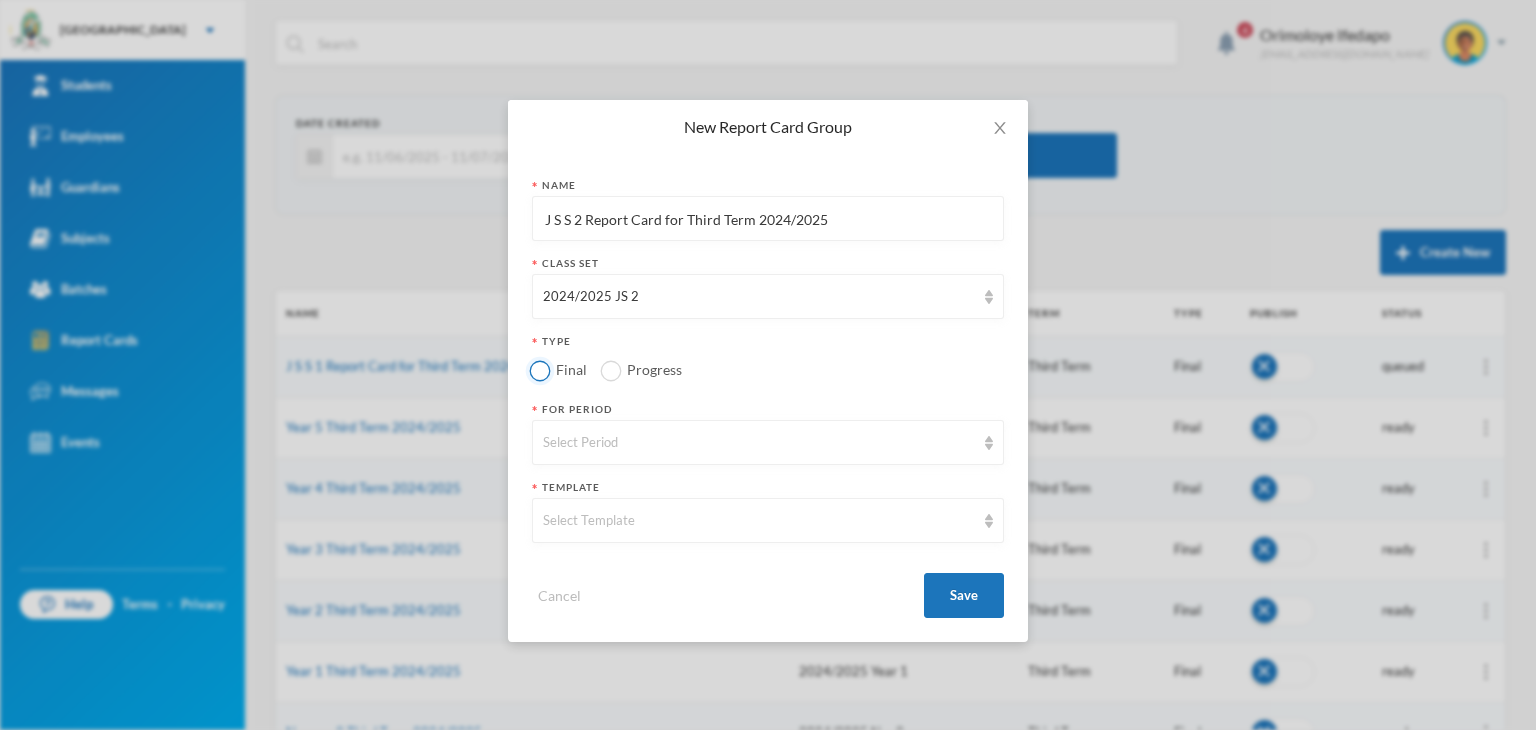 click on "Final" at bounding box center [540, 370] 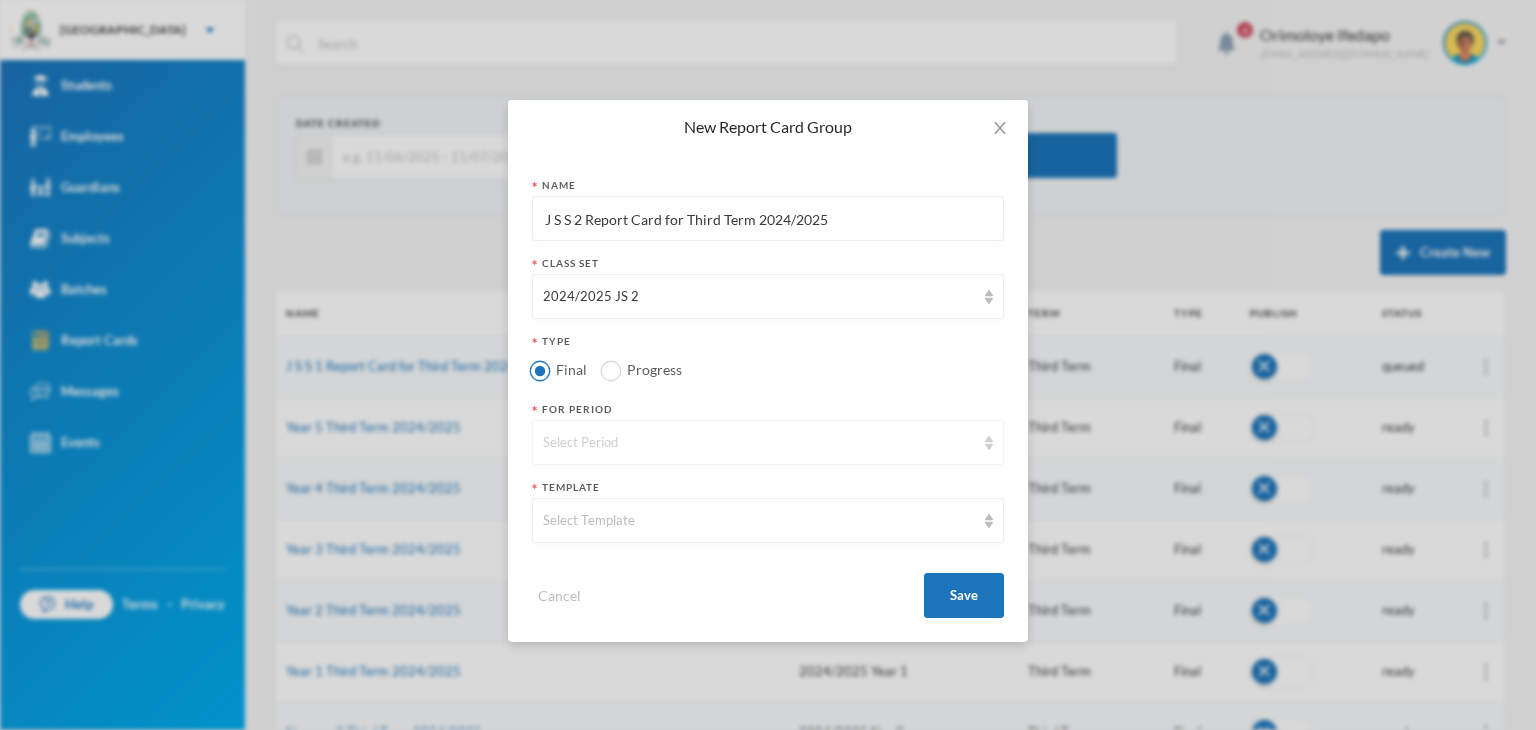 click on "Select Period" at bounding box center [759, 443] 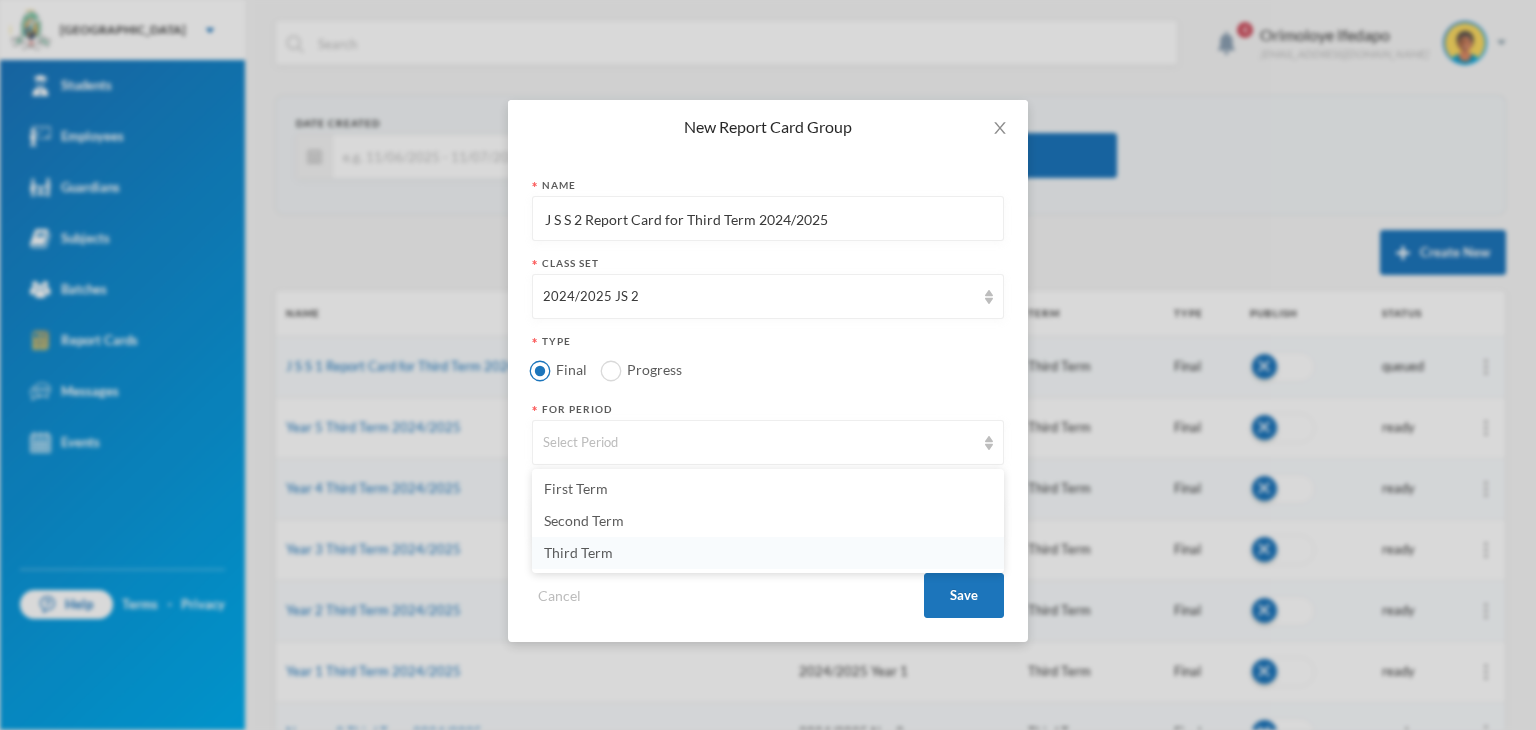 click on "Third Term" at bounding box center (578, 552) 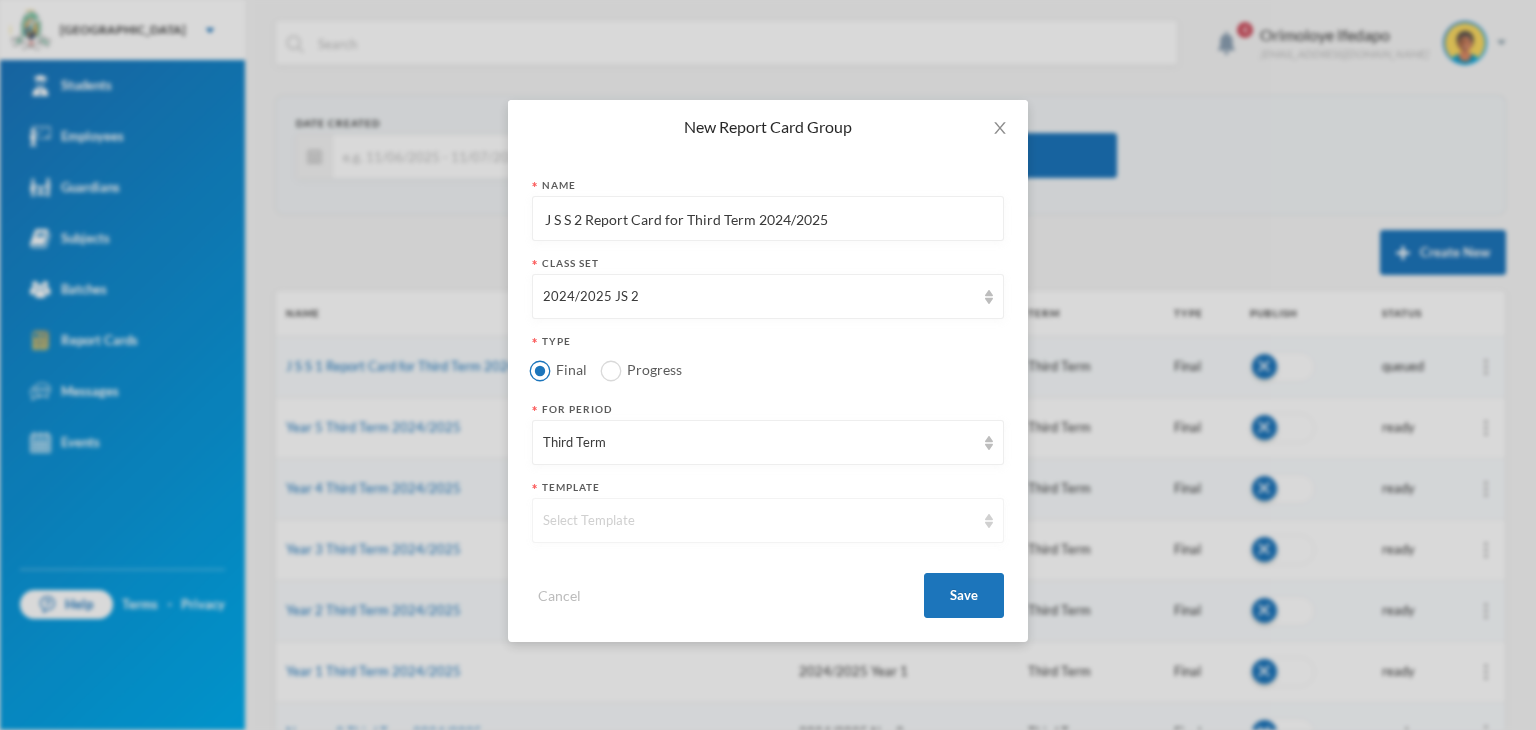 click on "Select Template" at bounding box center [759, 521] 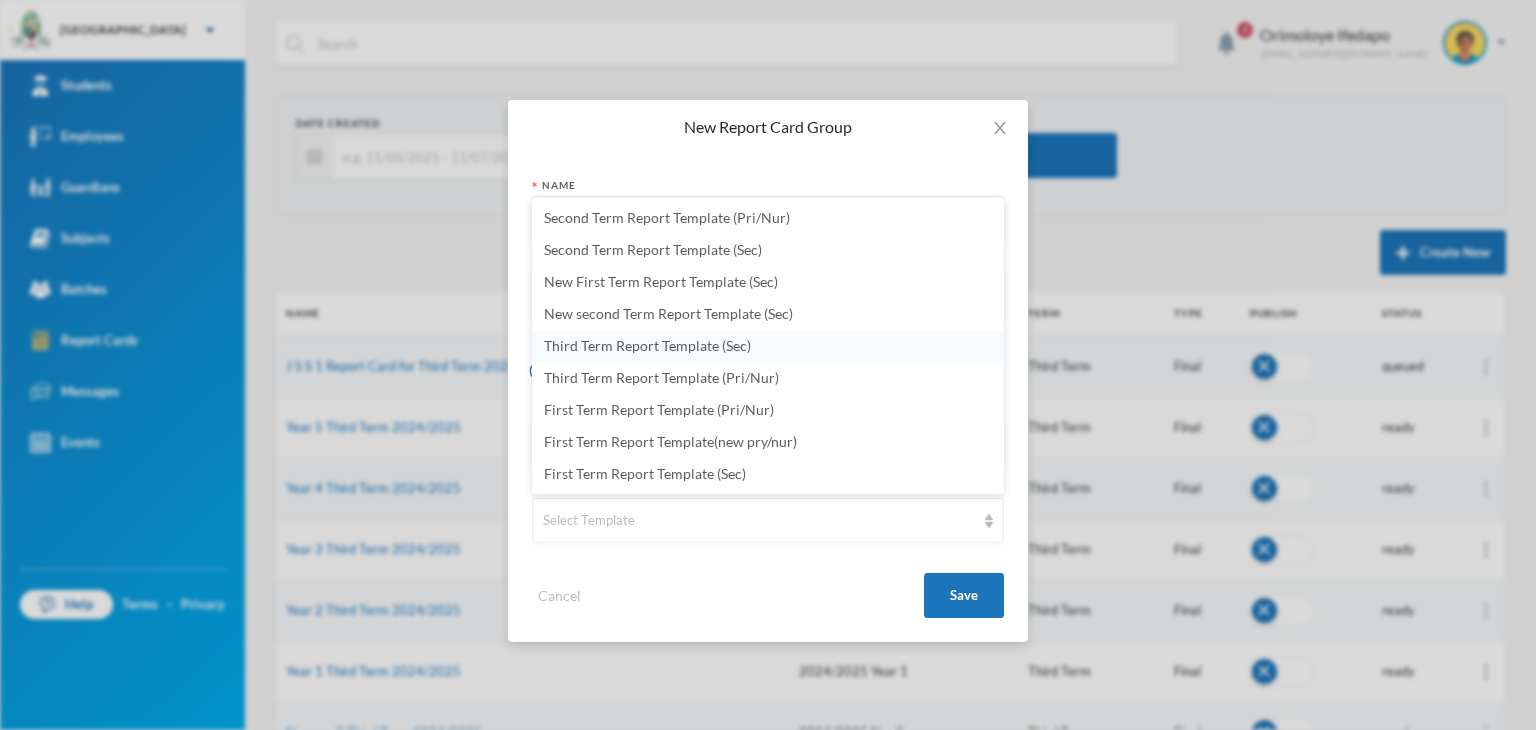 click on "Third Term Report Template (Sec)" at bounding box center [647, 345] 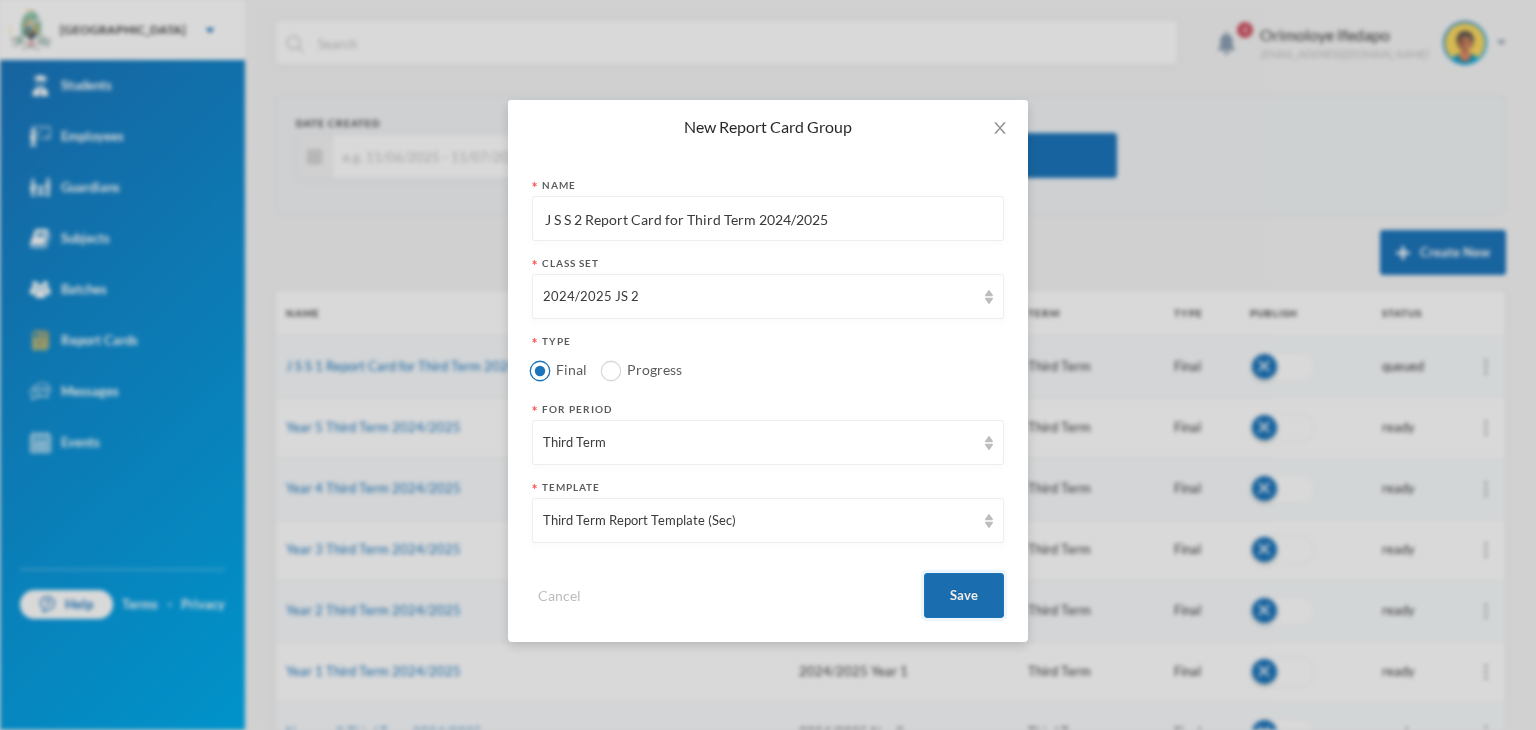click on "Save" at bounding box center [964, 595] 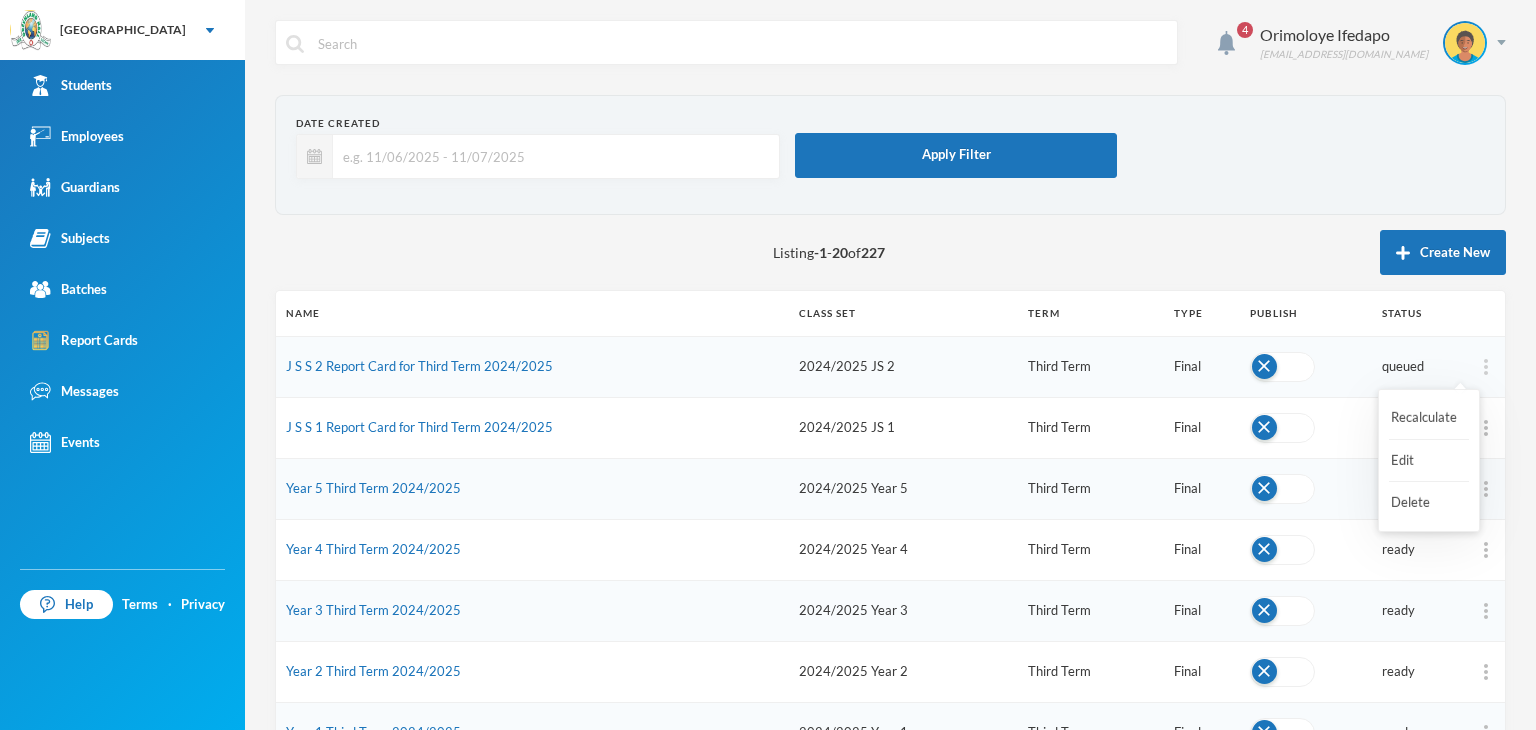 click at bounding box center [1486, 367] 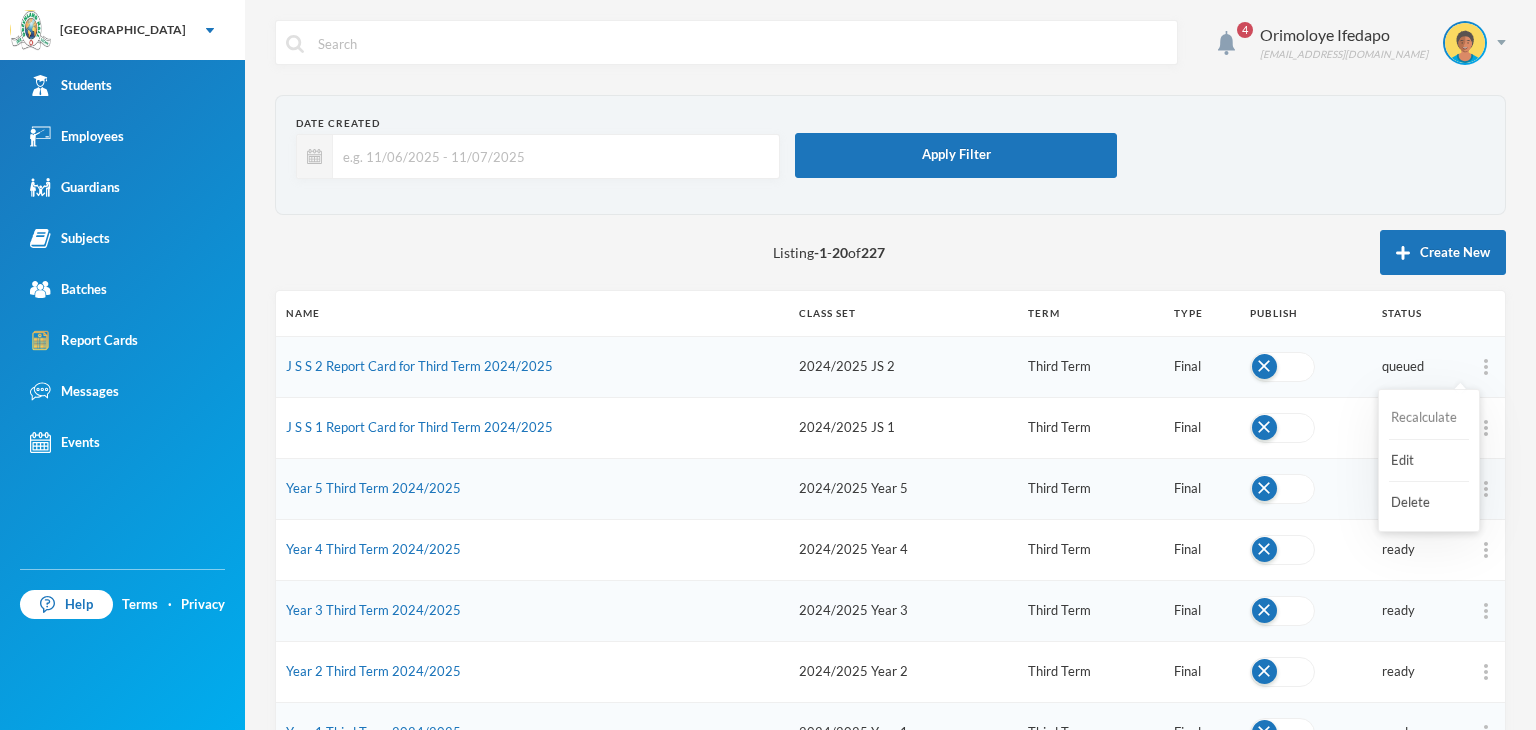 click on "Recalculate" at bounding box center (1429, 418) 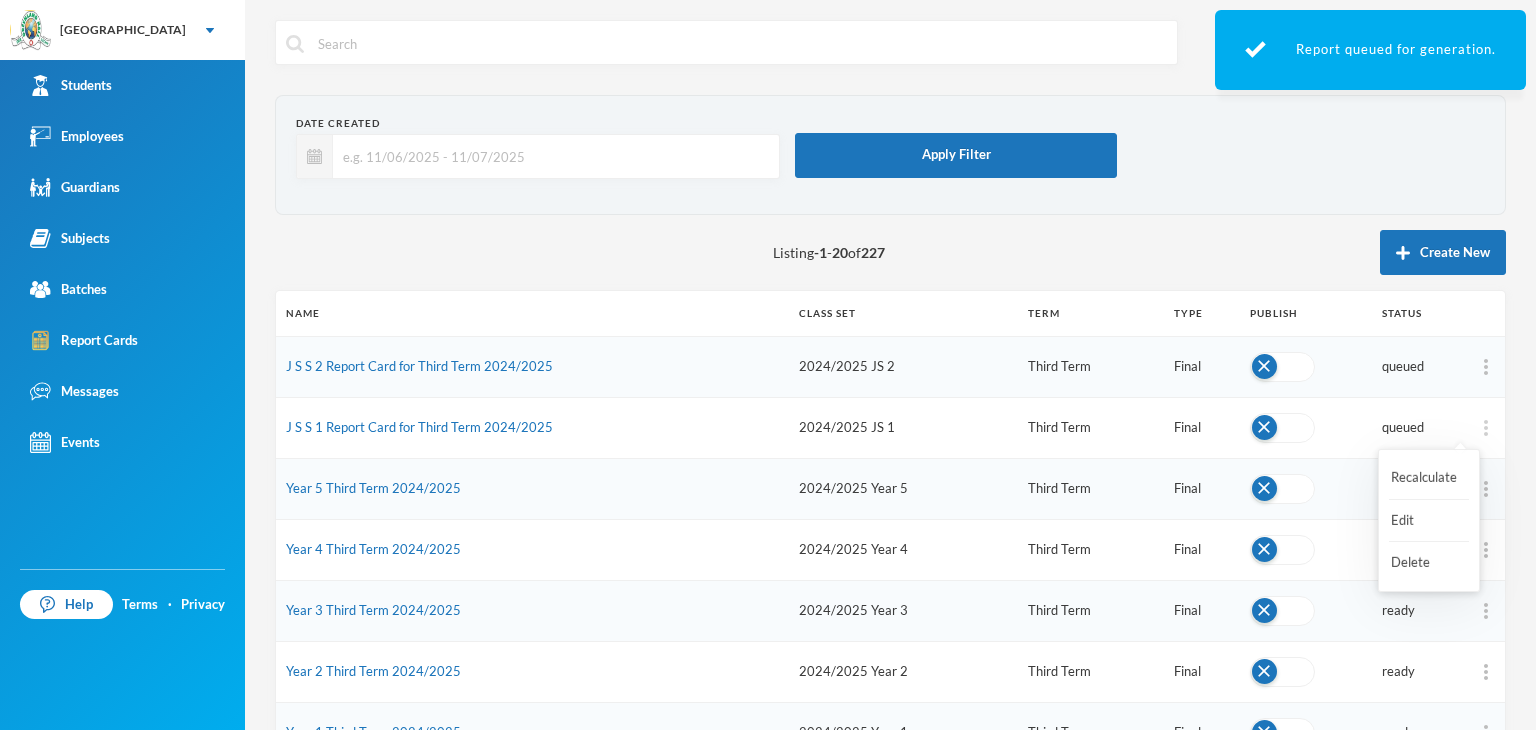 click at bounding box center (1486, 428) 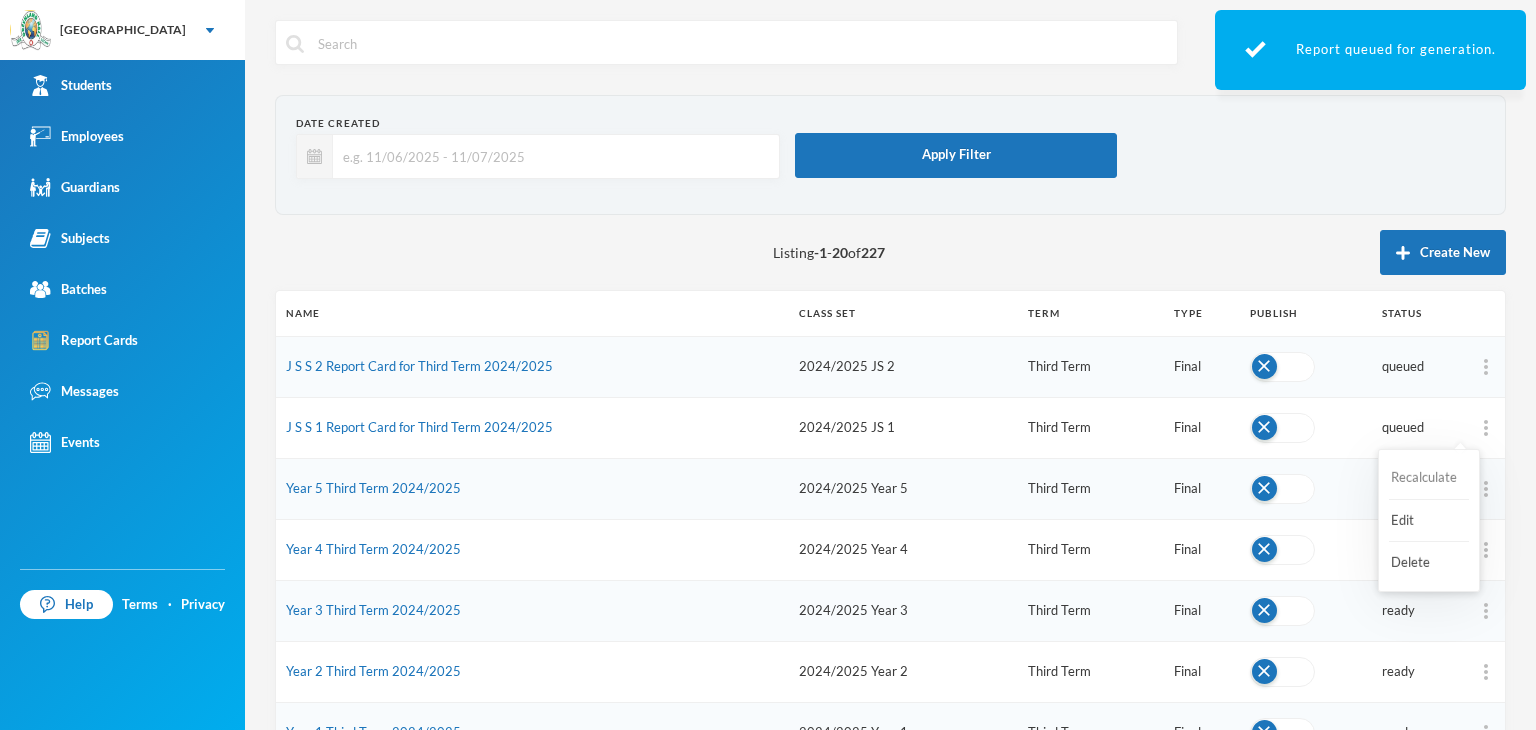 drag, startPoint x: 1435, startPoint y: 480, endPoint x: 1420, endPoint y: 449, distance: 34.43835 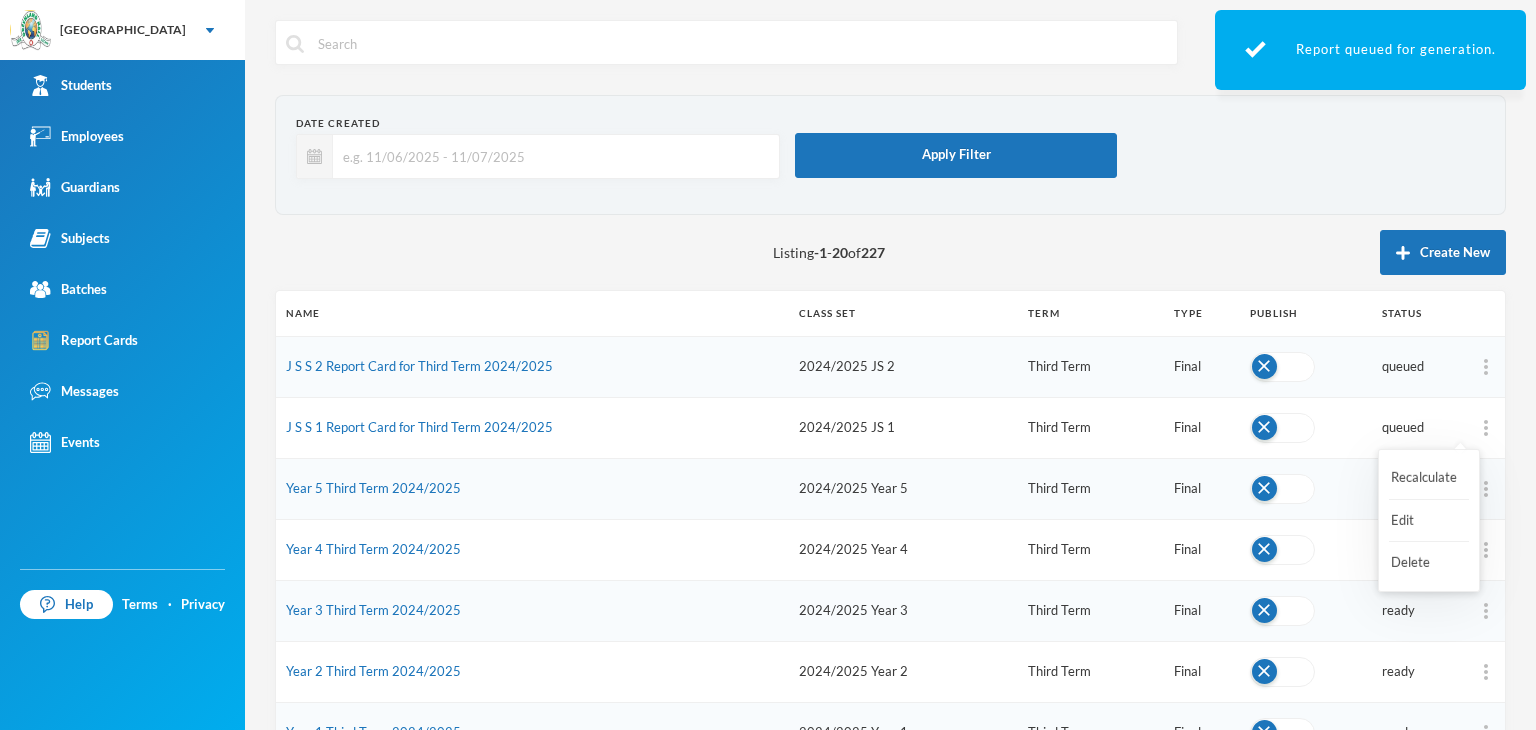 click on "Recalculate" at bounding box center [1429, 478] 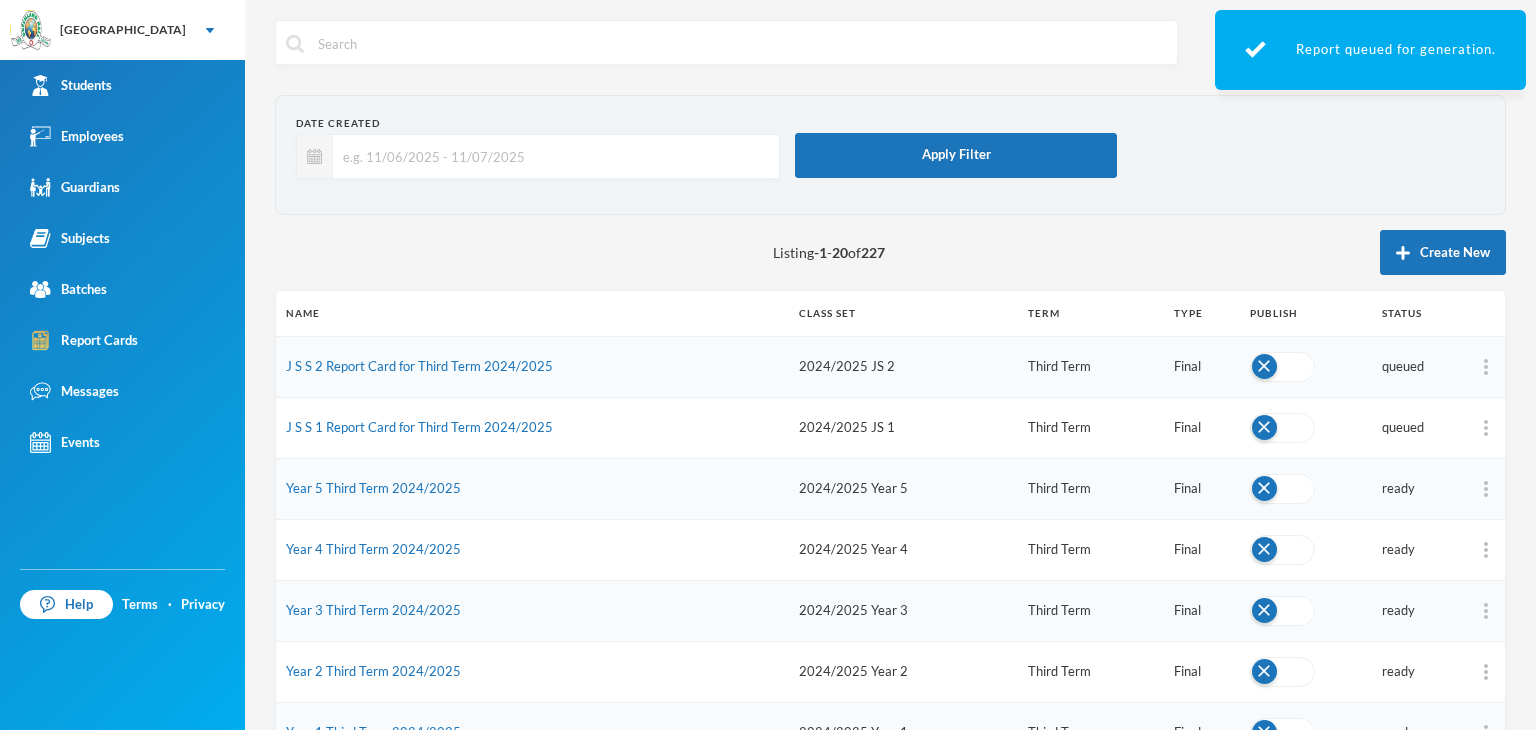click on "Date Created Apply Filter   Listing  -1  -  20  of  227 Create New Name Class Set Term Type Publish Status J S S 2 Report Card for Third Term 2024/2025 2024/2025 JS 2 Third Term Final queued J S S 1 Report Card for Third Term 2024/2025 2024/2025 JS 1 Third Term Final queued Year  5 Third Term 2024/2025 2024/2025 Year 5 Third Term Final ready Year 4 Third Term 2024/2025 2024/2025 Year 4 Third Term Final ready Year 3 Third Term 2024/2025 2024/2025 Year 3 Third Term Final ready Year 2  Third Term 2024/2025 2024/2025 Year 2 Third Term Final ready Year 1 Third Term 2024/2025 2024/2025 Year 1 Third Term Final ready Nursery 2 Third Term 2024/2025 2024/2025 Nur 2 Third Term Final ready Nursery 1 Third Term 2024/2025 2024/2025 Nur 1 Third Term Final ready Pre-Nursery 2 Third Term 2024/2025 2024/2025 Pre Nur 2 Third Term Final ready Pre-Nursery 1 Third Term 2024/2025 2024/2025 Pre Nur 1 Third Term Final ready S S 2 Report Card for Second Term 2024/2025 2024/2025 SS 2 Second Term Final ready 2024/2025 SS 1 Second Term" at bounding box center [890, 938] 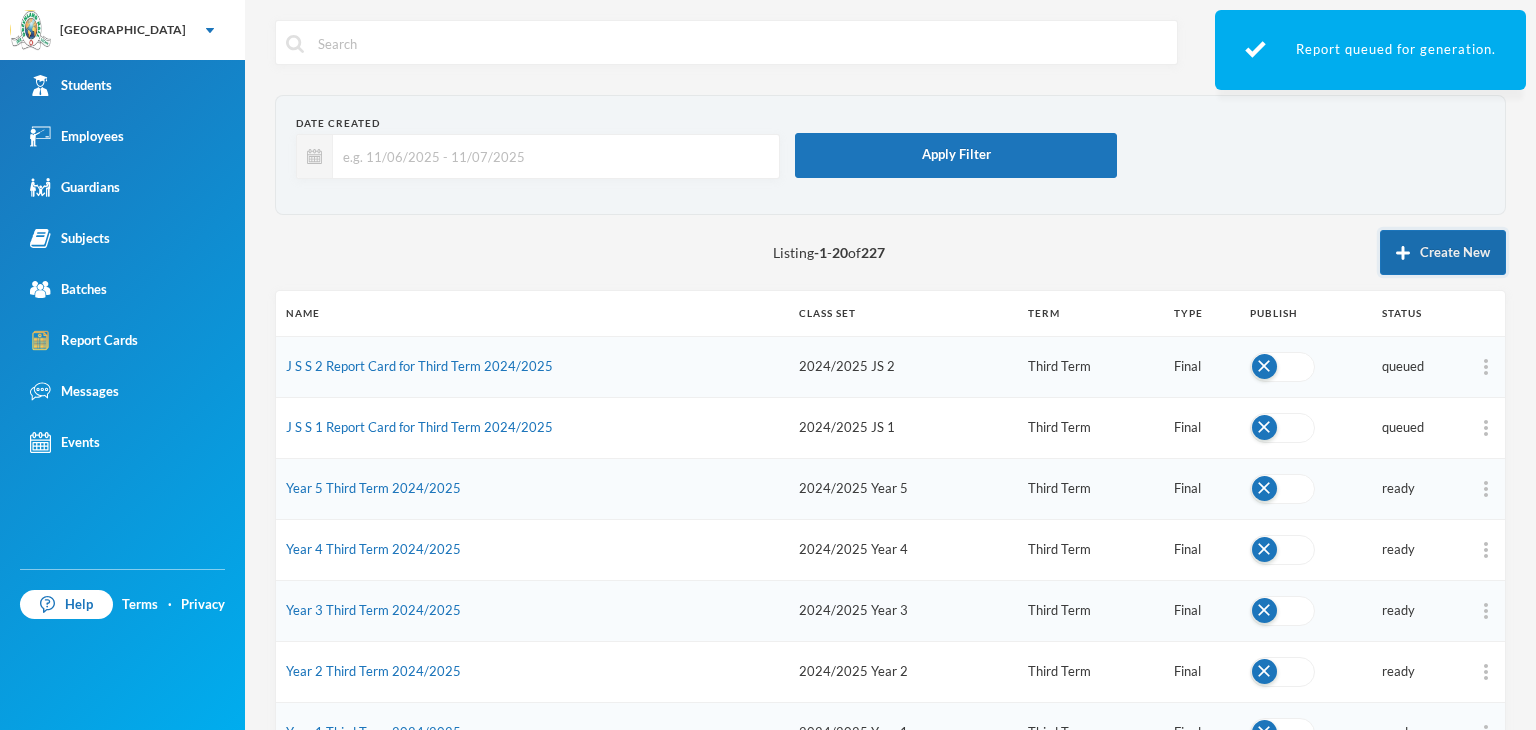 click on "Create New" at bounding box center (1443, 252) 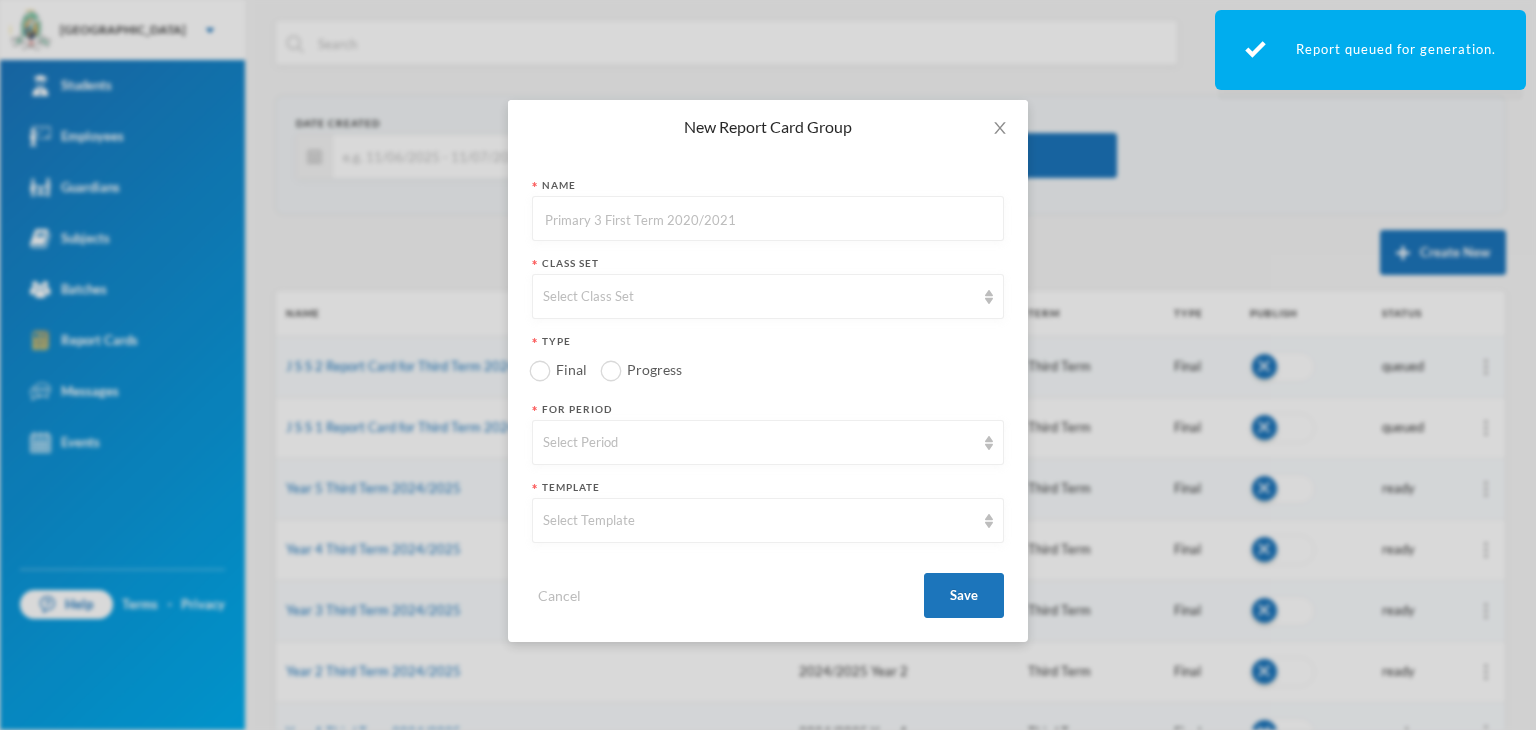 click at bounding box center (768, 219) 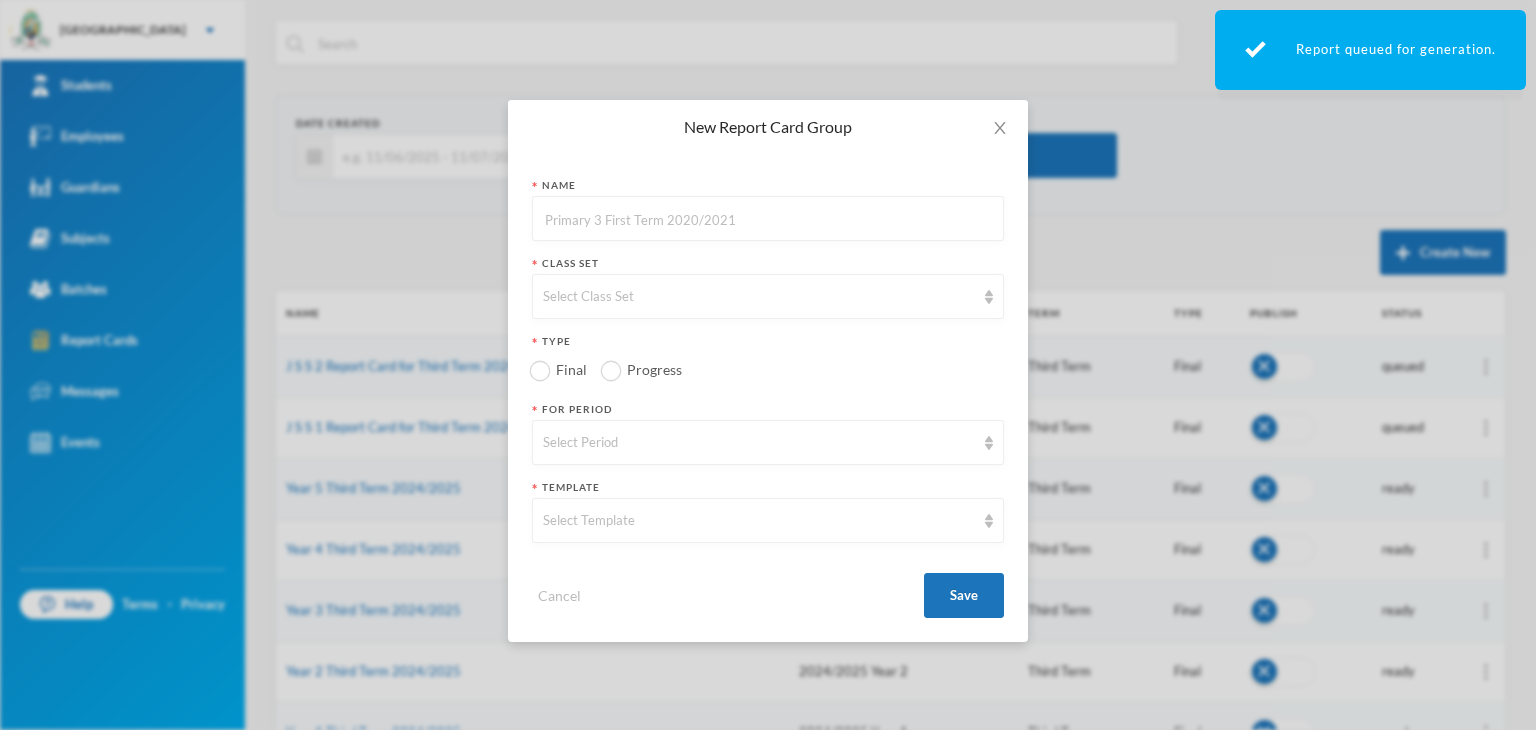 paste on "J S S 1 Report Card for Third Term 2024/2025" 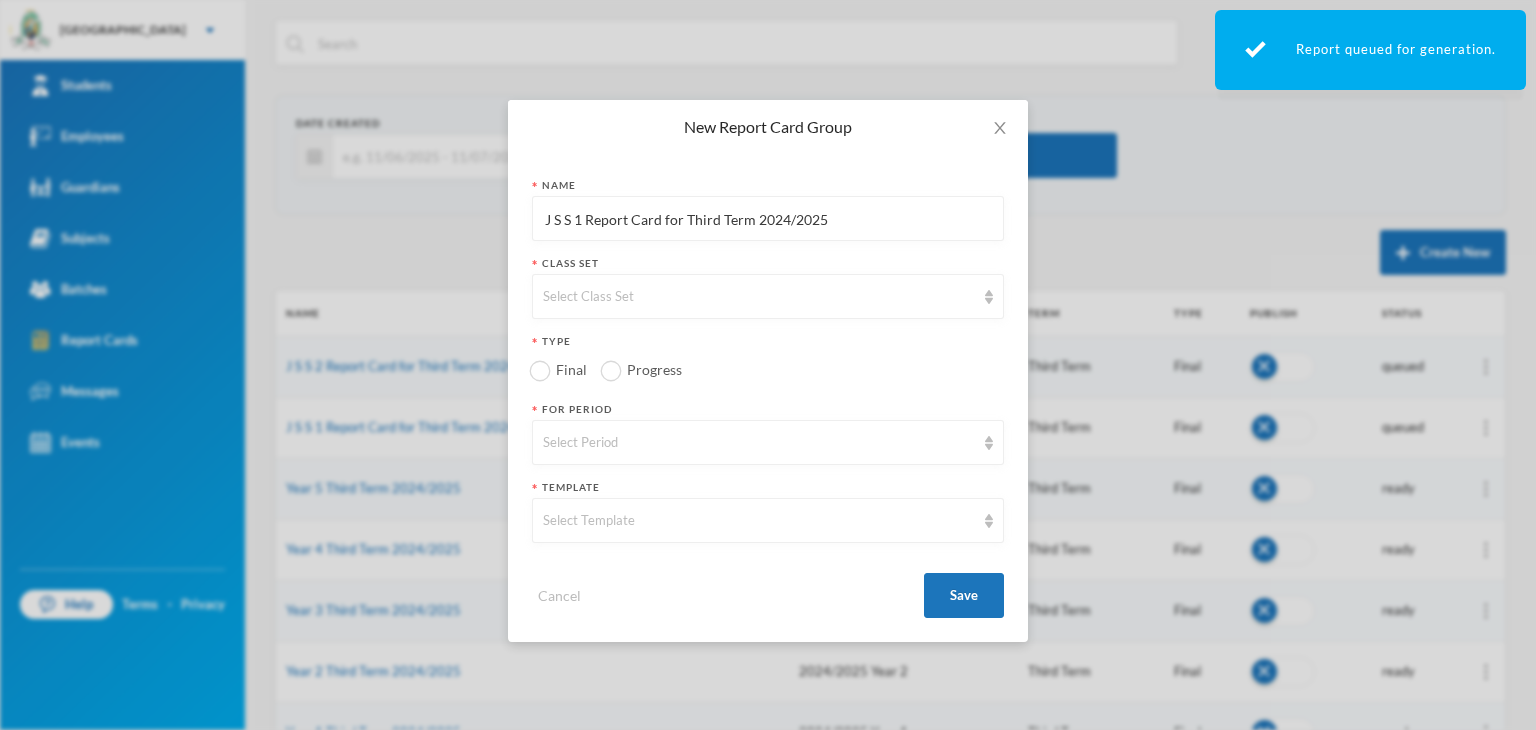 click on "J S S 1 Report Card for Third Term 2024/2025" at bounding box center (768, 219) 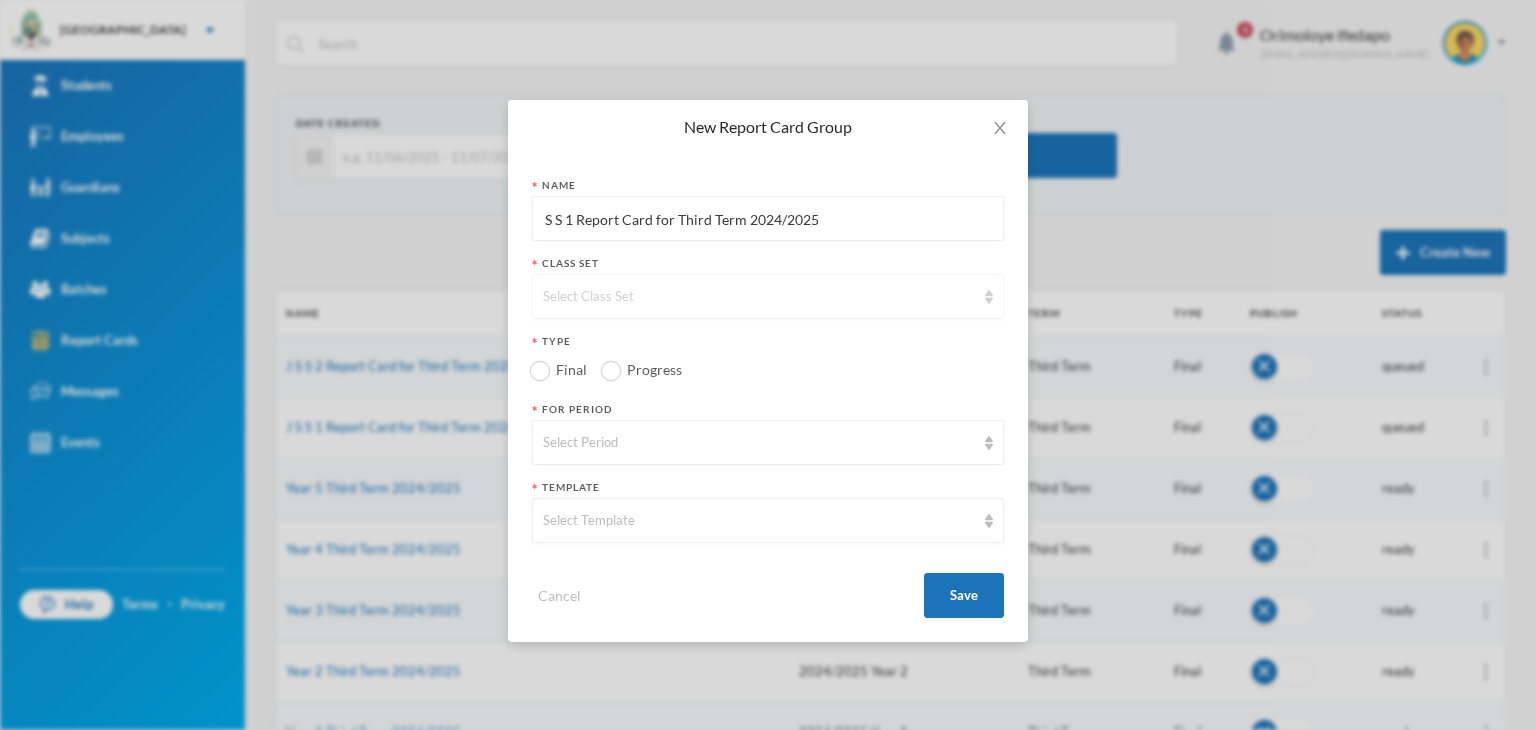 type on "S S 1 Report Card for Third Term 2024/2025" 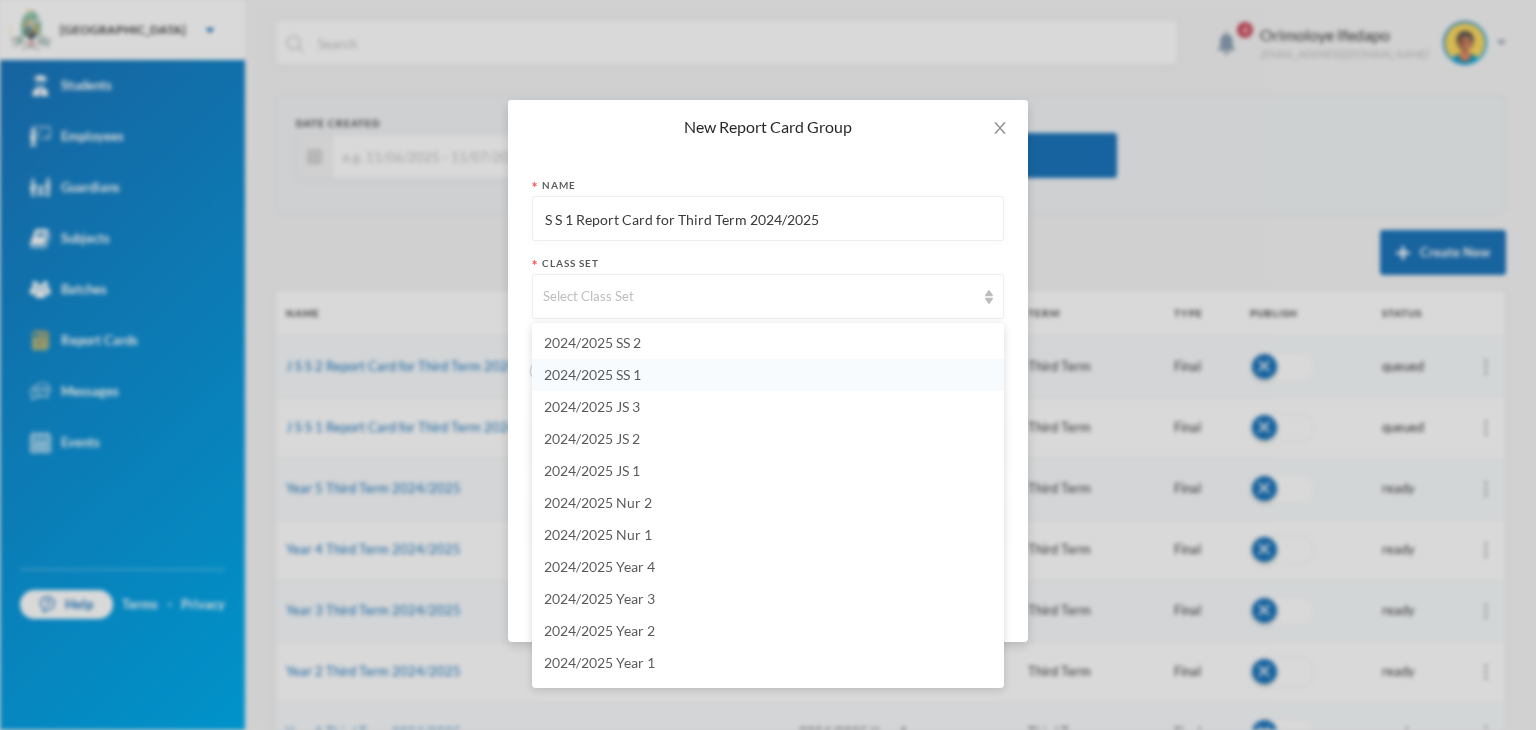 click on "2024/2025 SS 1" at bounding box center (592, 374) 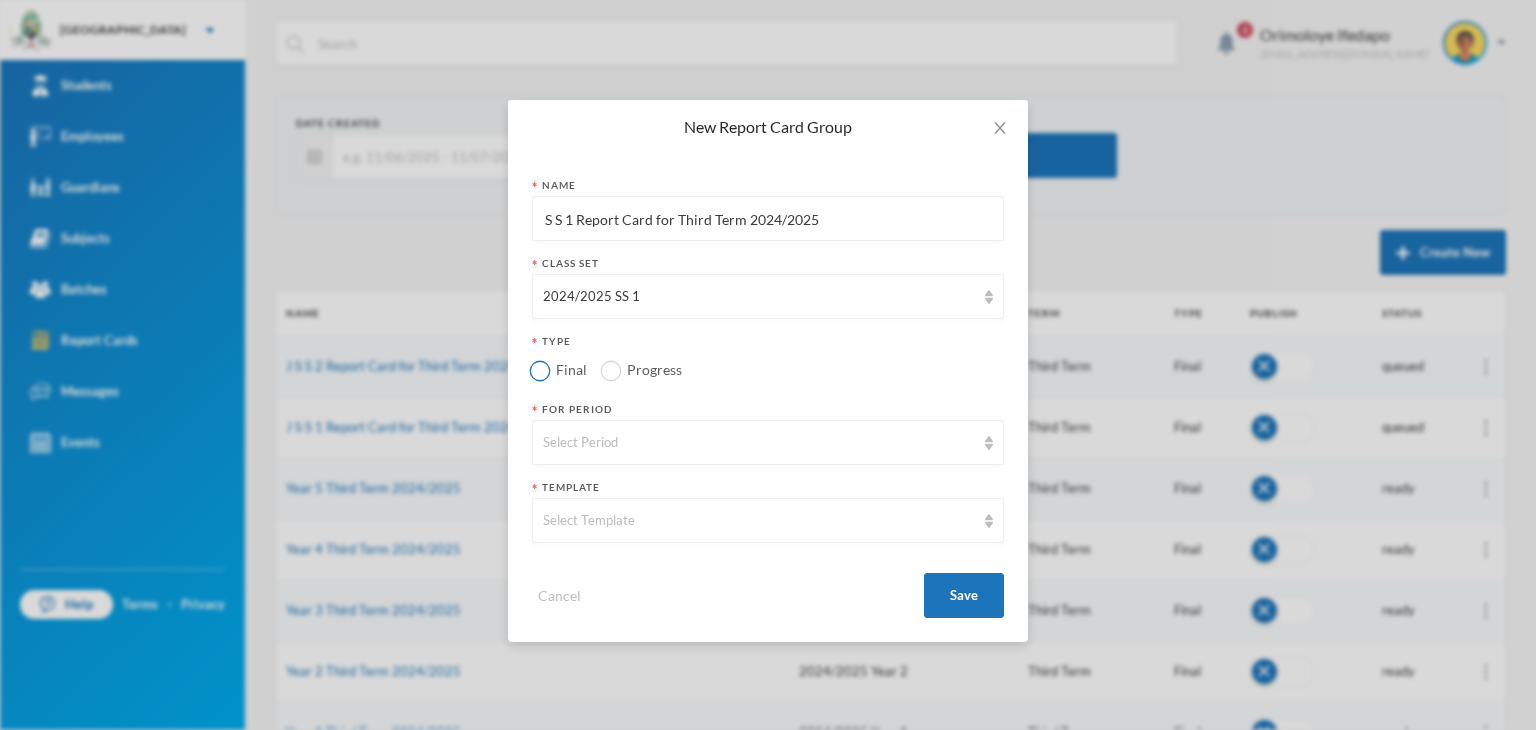 click on "Final" at bounding box center (563, 369) 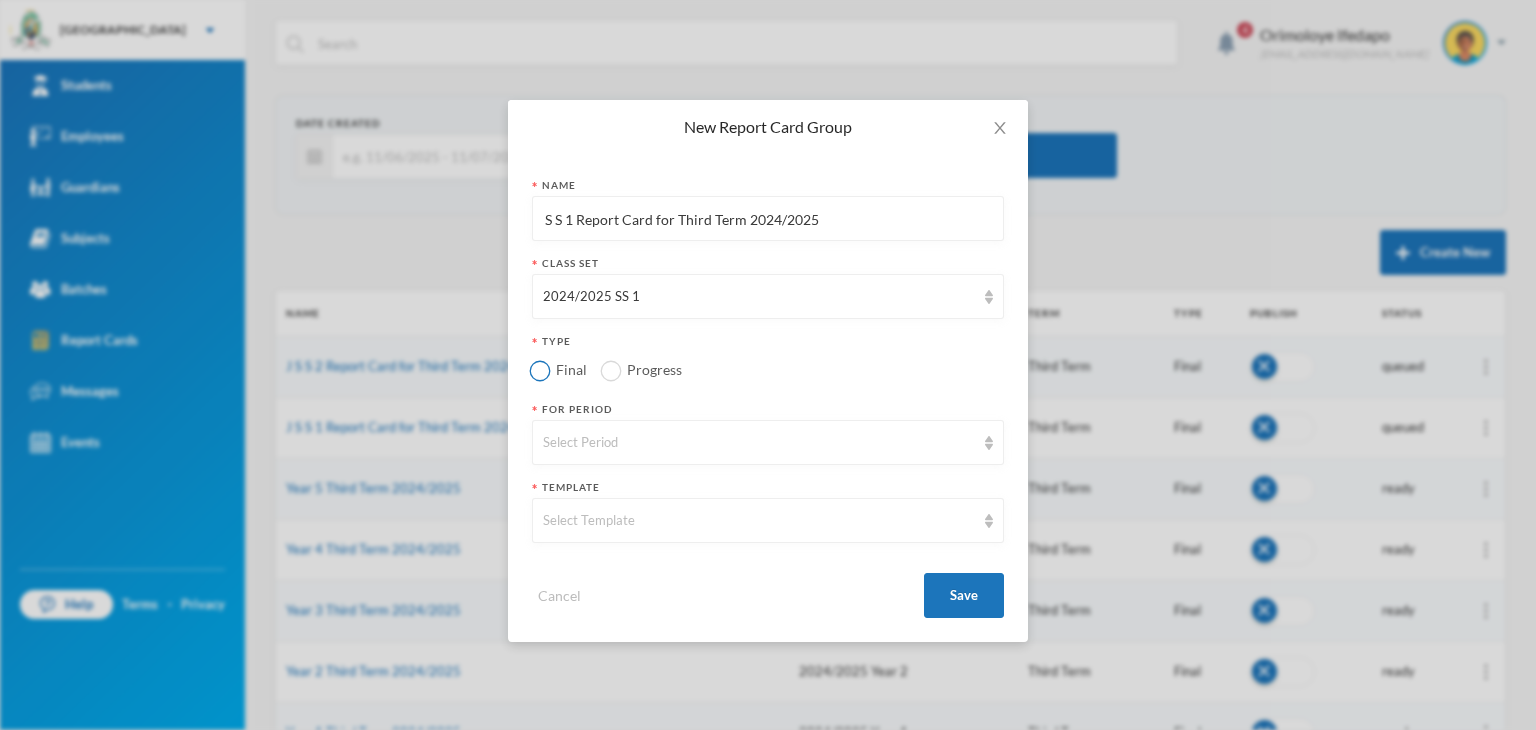click on "Final" at bounding box center [540, 370] 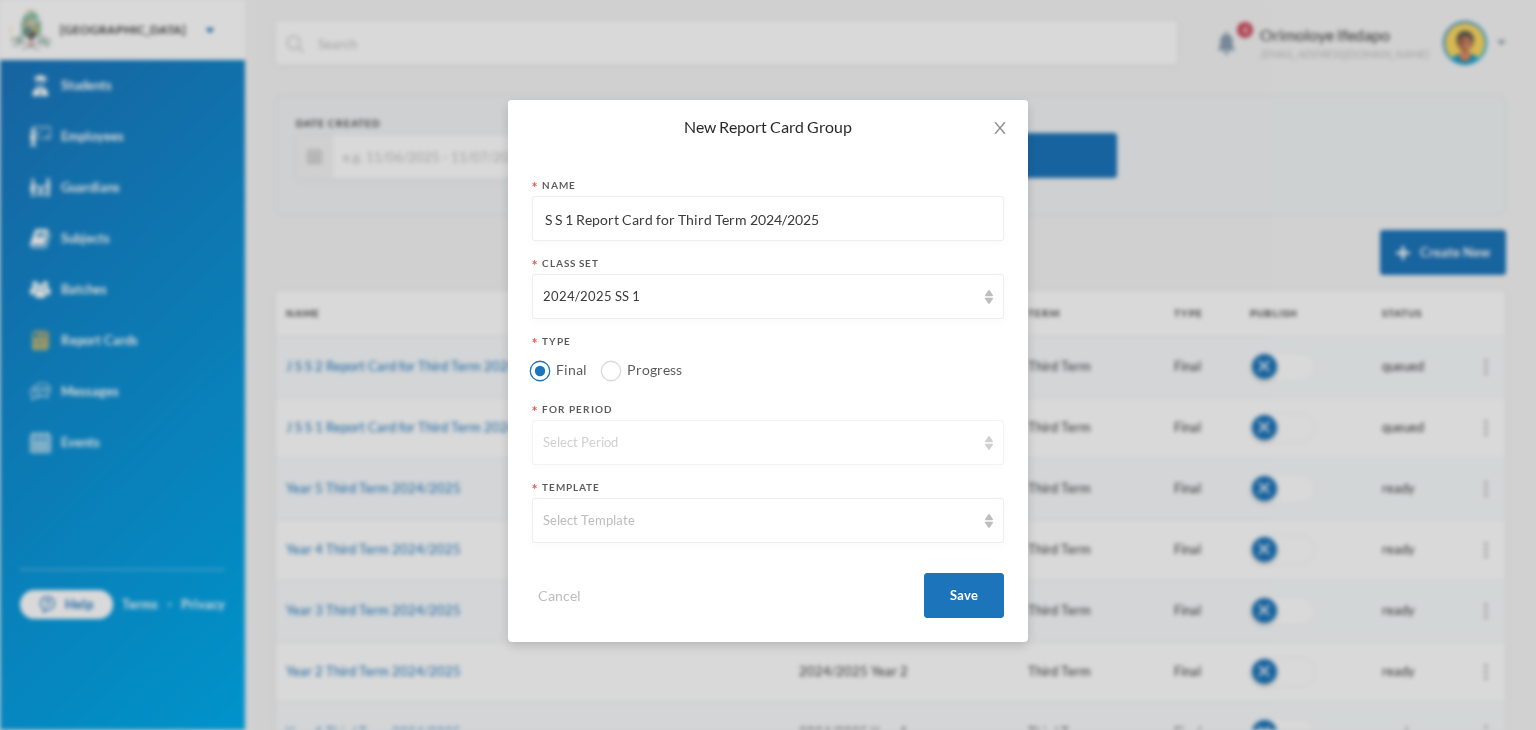 click on "Select Period" at bounding box center [759, 443] 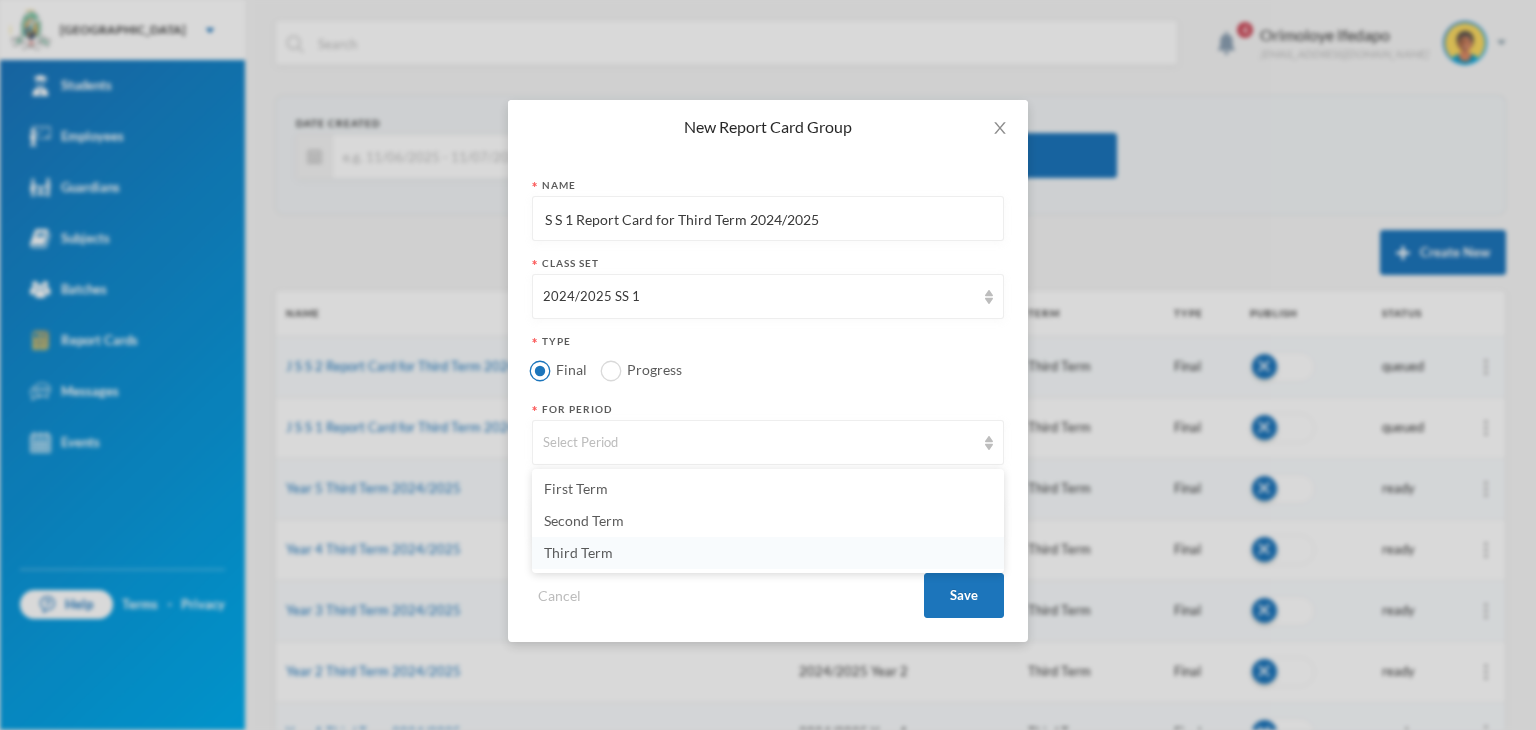 click on "Third Term" at bounding box center [768, 553] 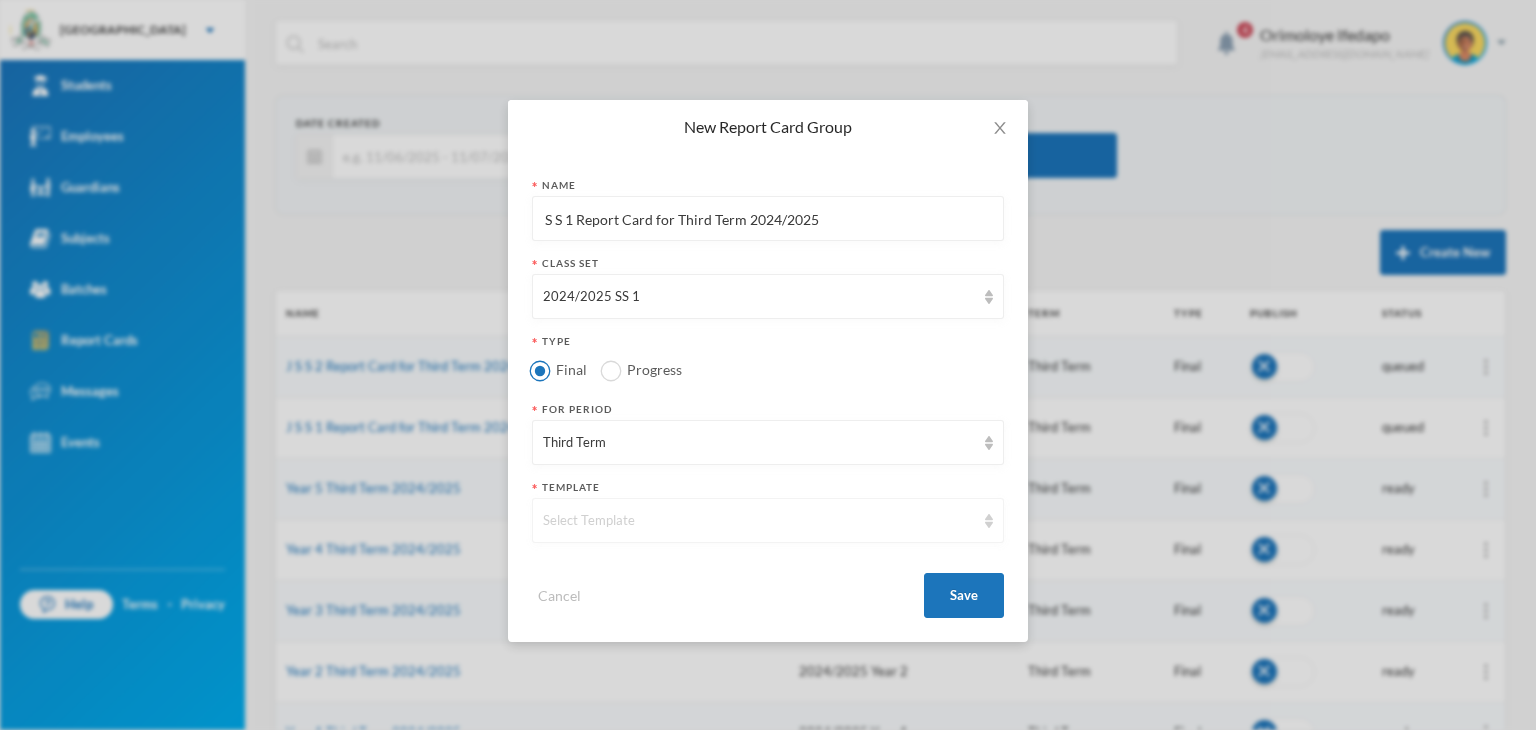 click on "Select Template" at bounding box center (768, 520) 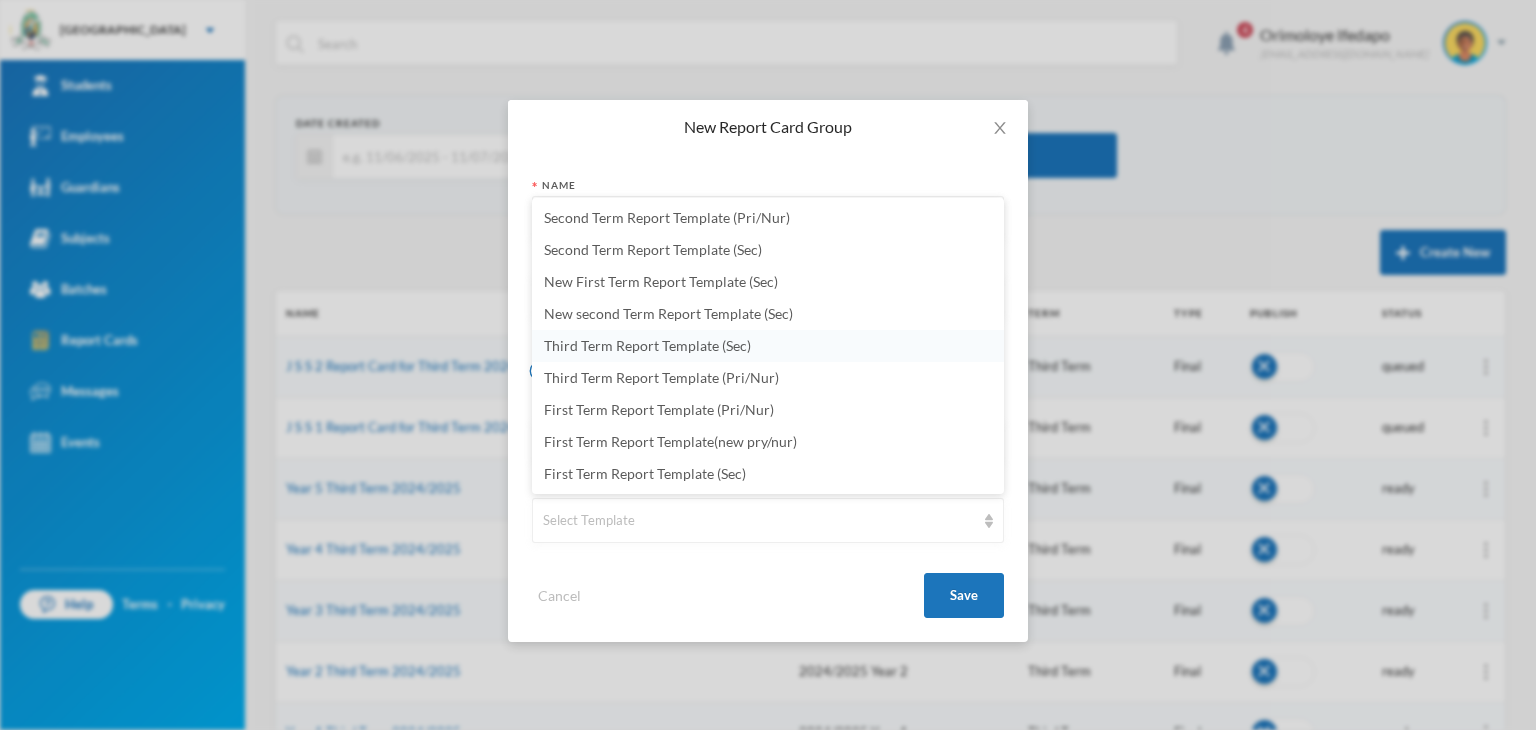 click on "Third Term Report Template (Sec)" at bounding box center (647, 345) 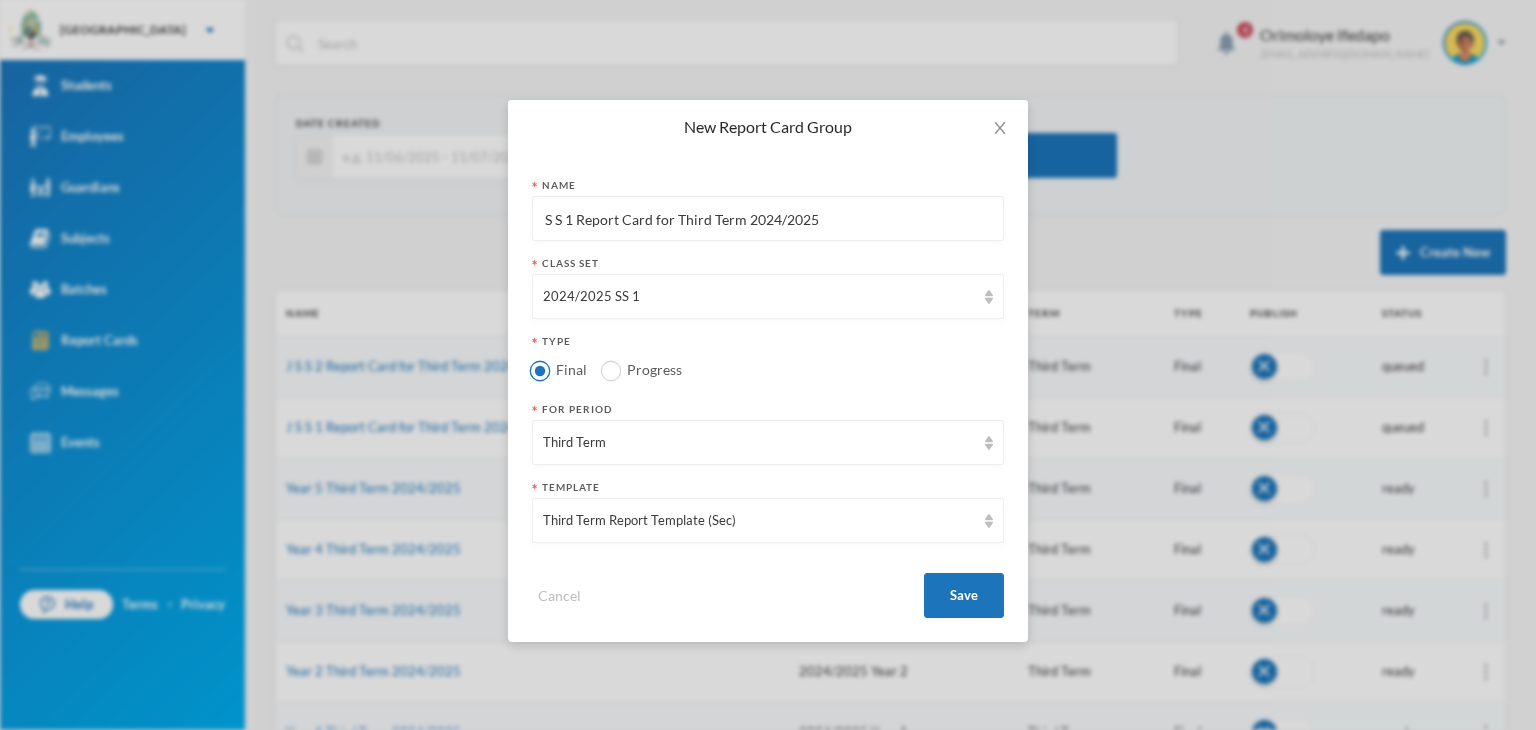 click on "S S 1 Report Card for Third Term 2024/2025" at bounding box center (768, 219) 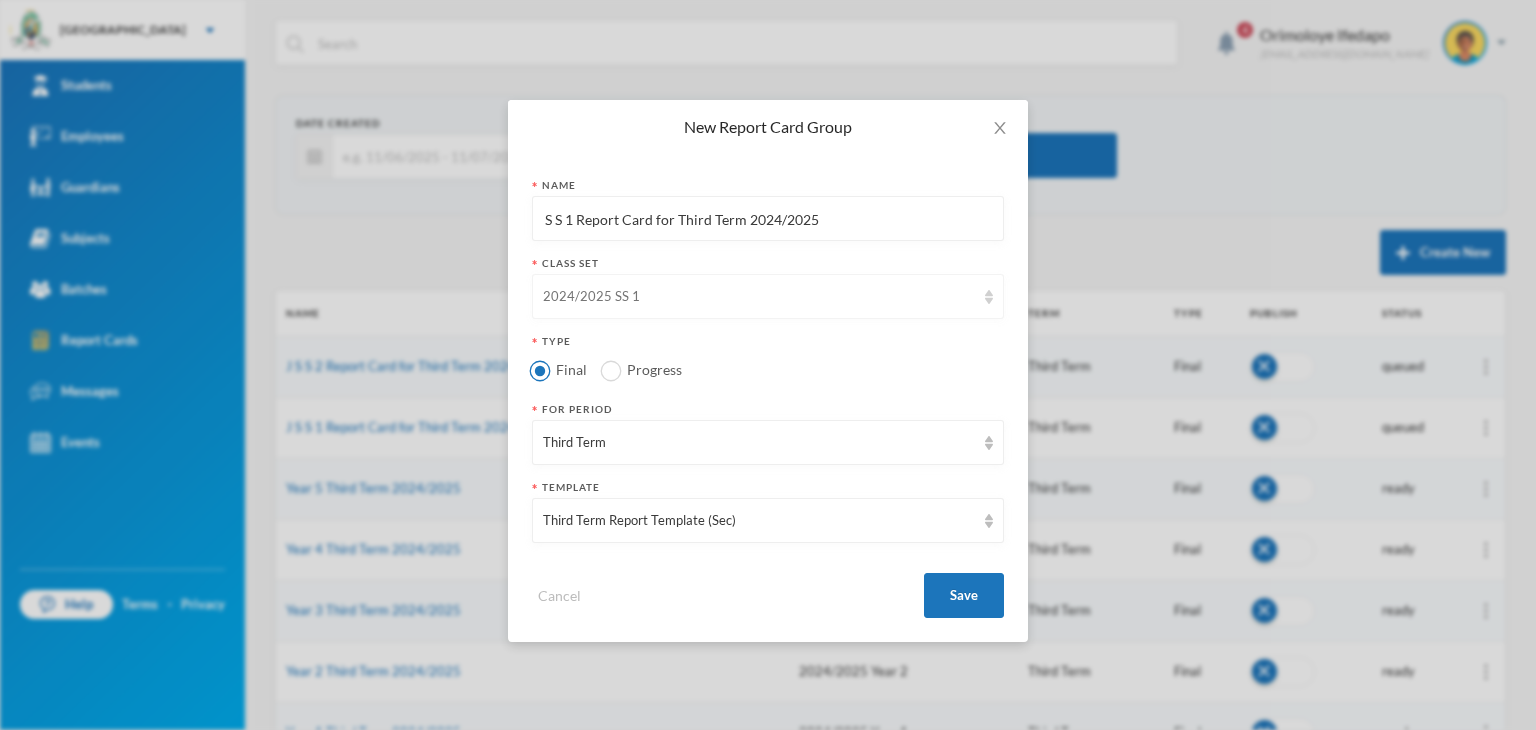 click on "2024/2025 SS 1" at bounding box center (759, 297) 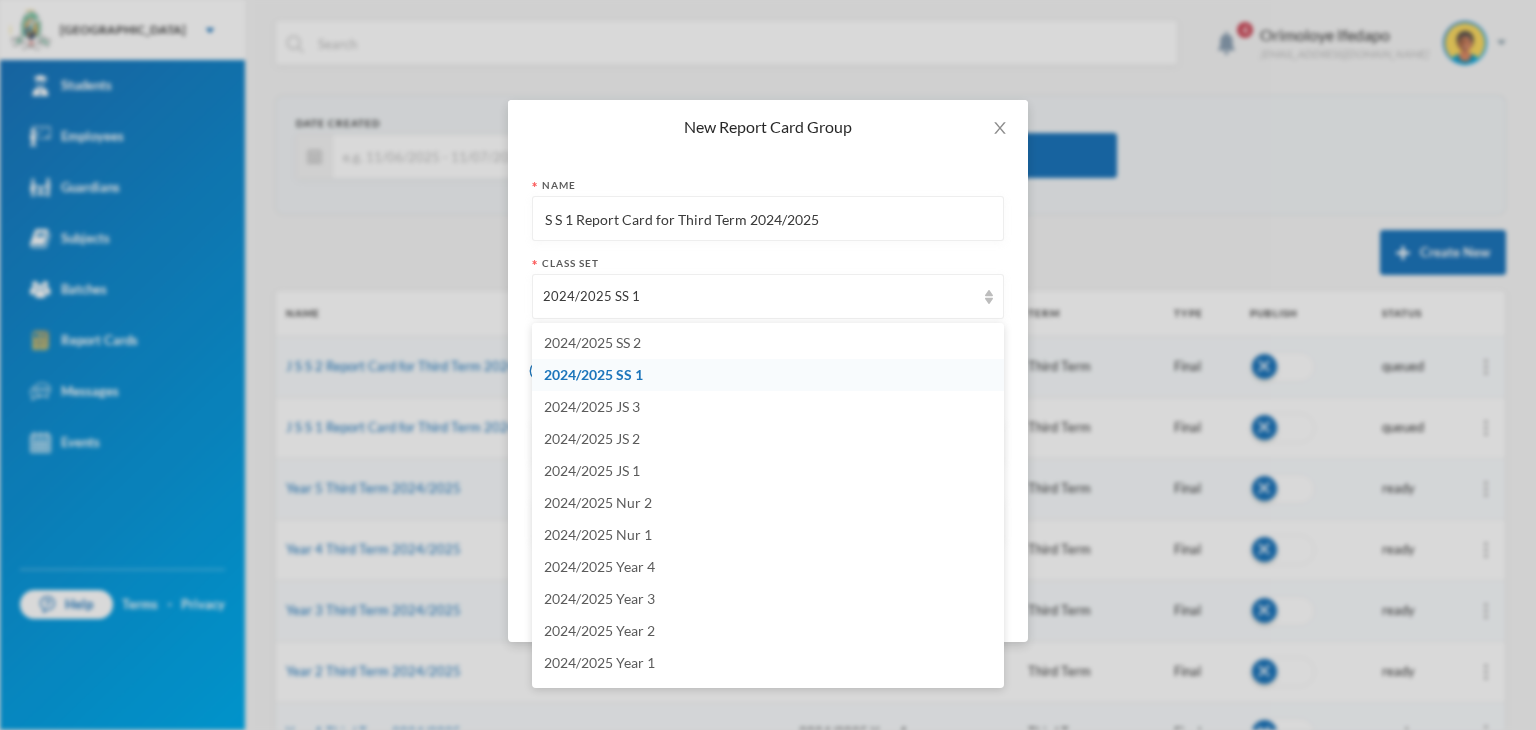 click on "2024/2025 SS 1" at bounding box center (768, 375) 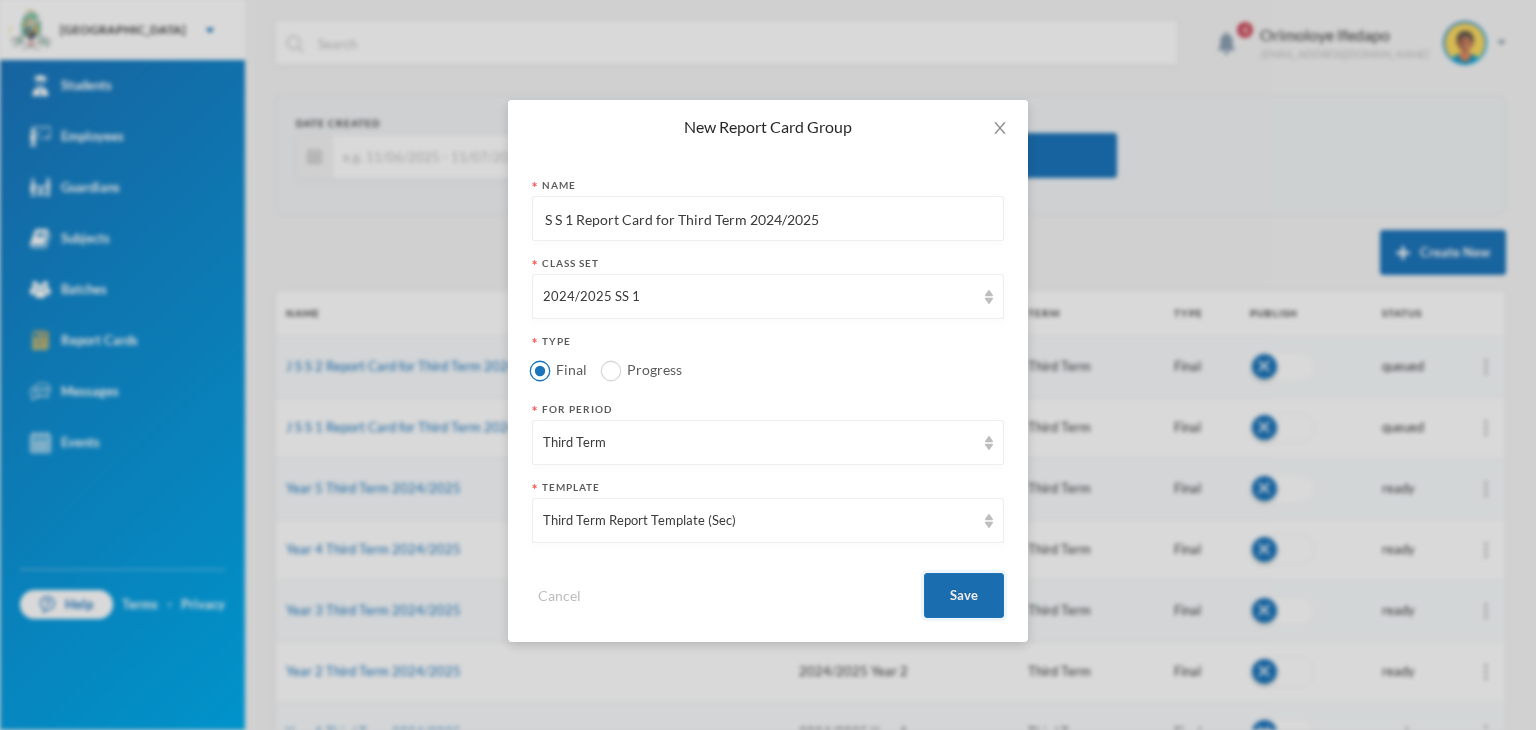 click on "Save" at bounding box center [964, 595] 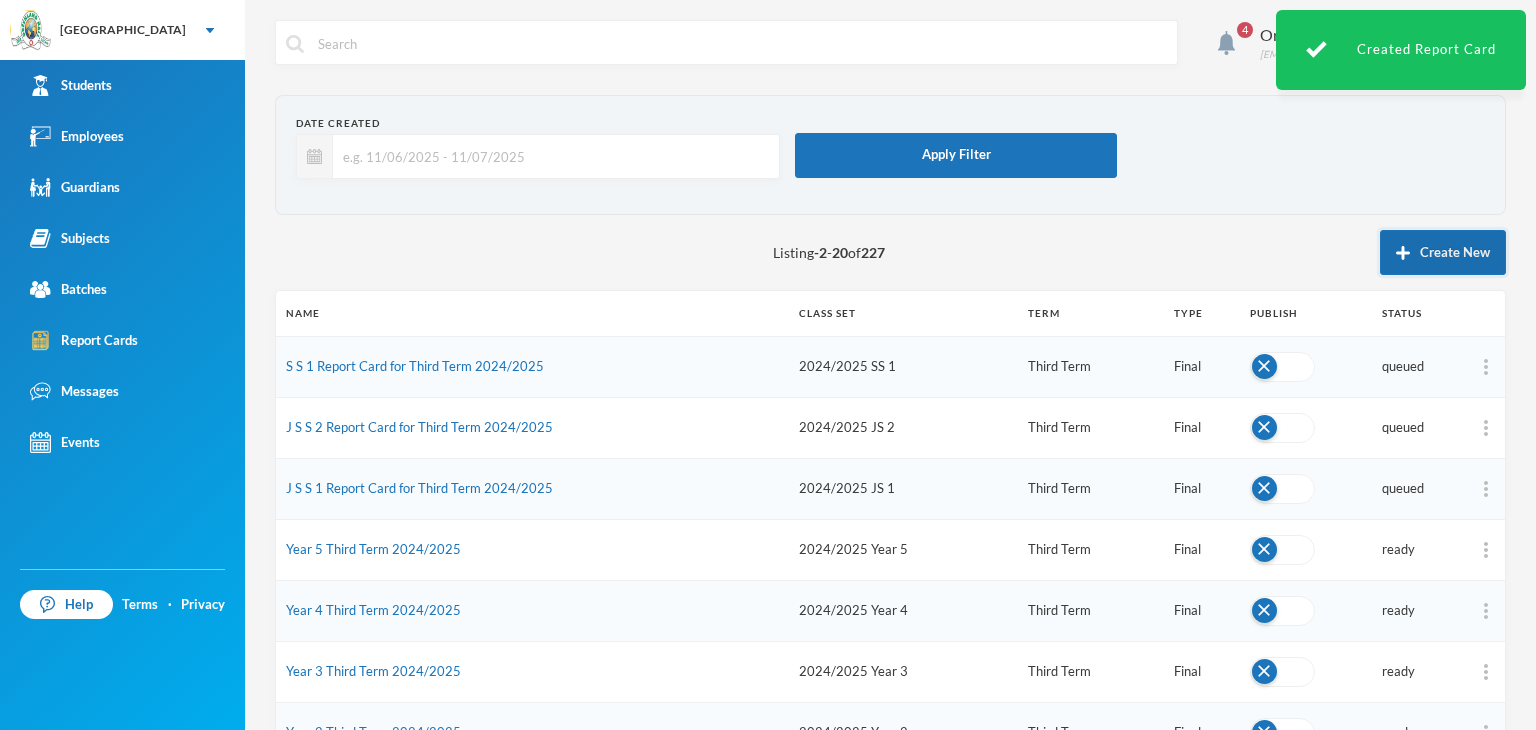 click on "Create New" at bounding box center (1443, 252) 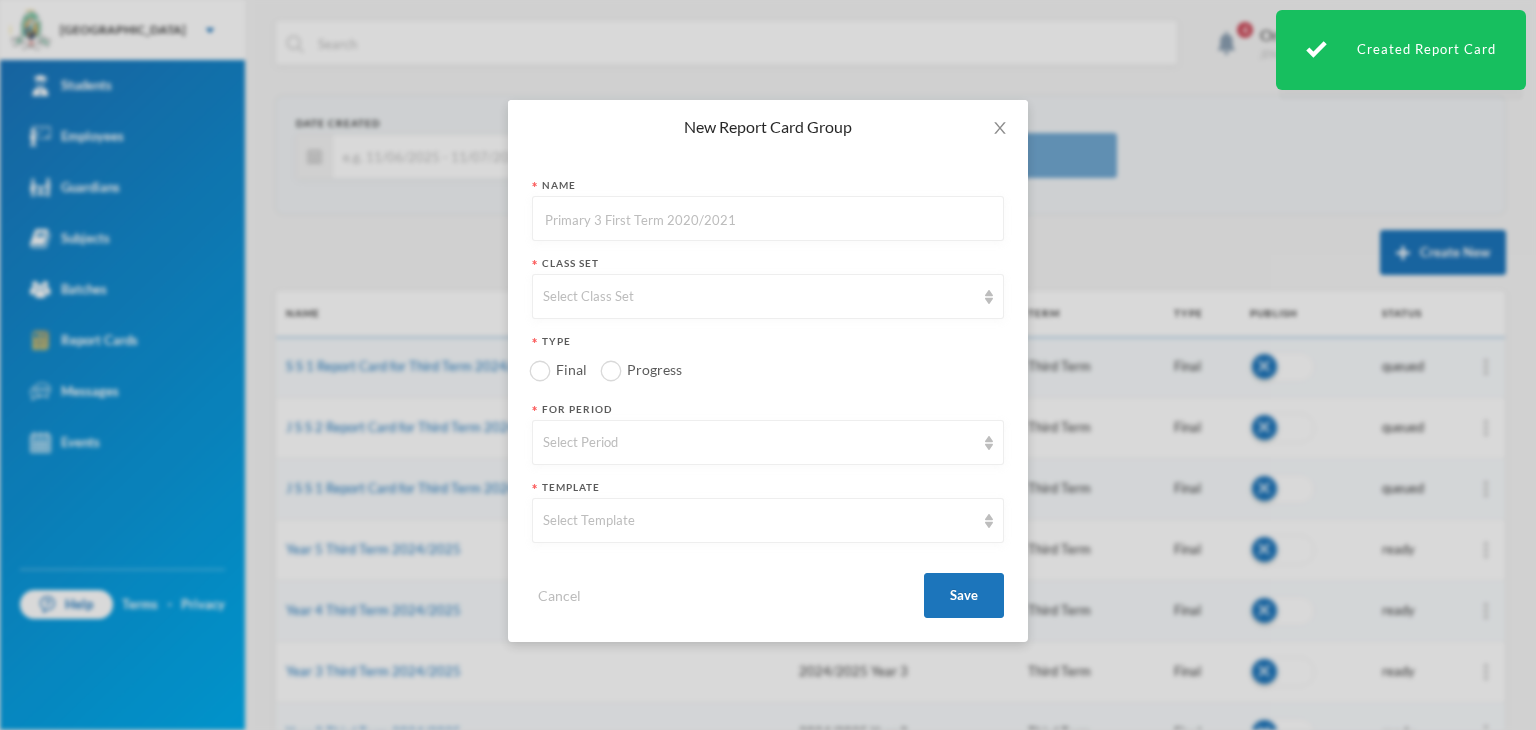 click at bounding box center [768, 219] 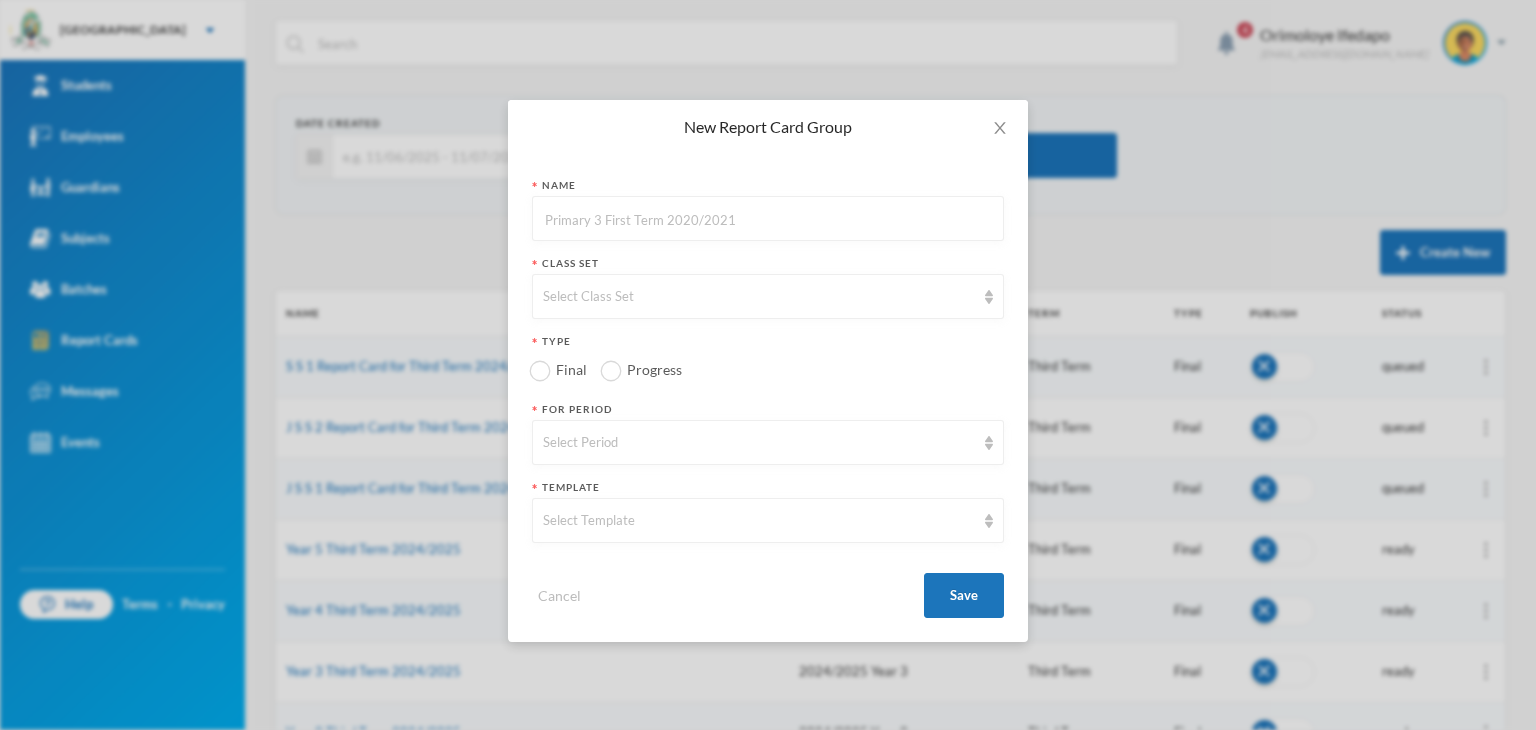 paste on "S S 1 Report Card for Third Term 2024/2025" 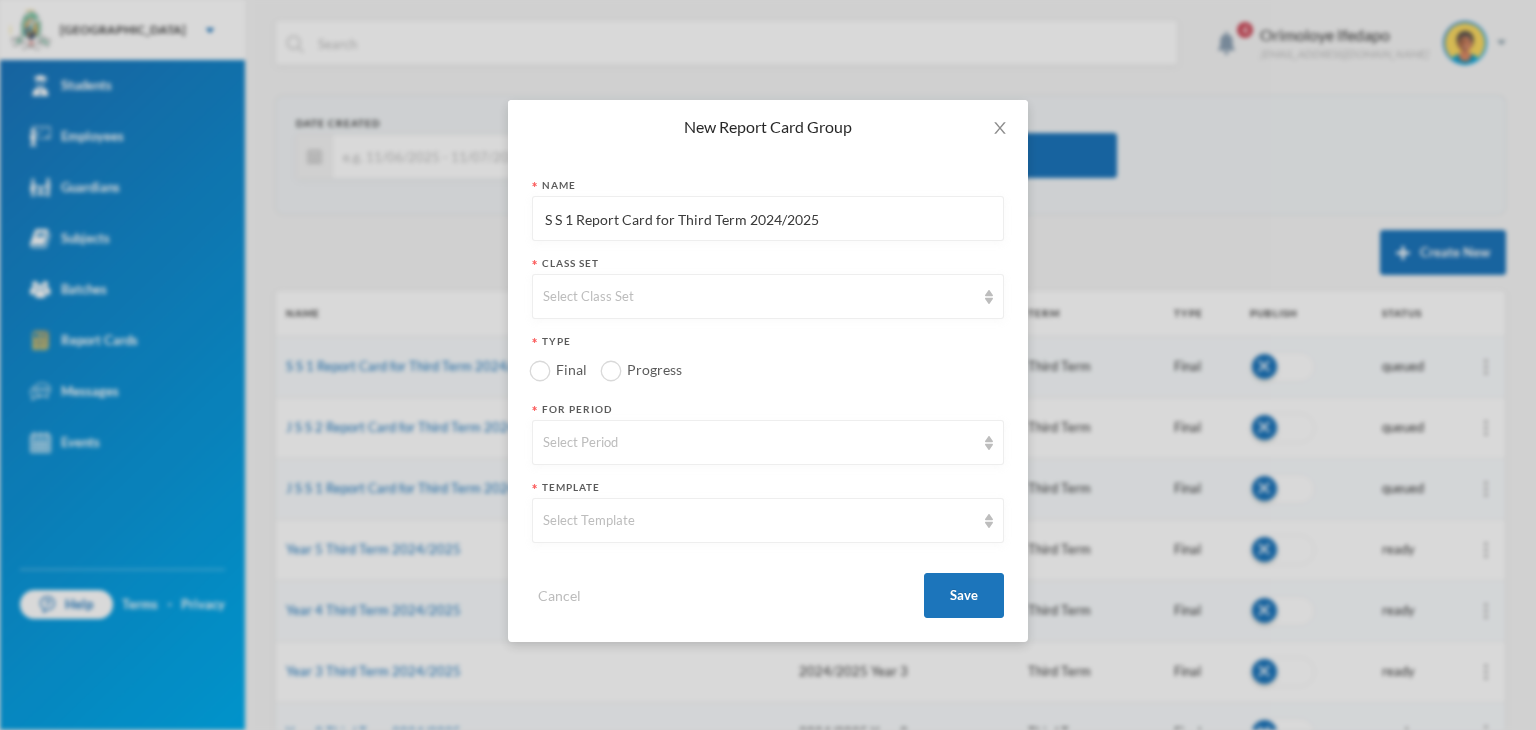 click on "S S 1 Report Card for Third Term 2024/2025" at bounding box center [768, 219] 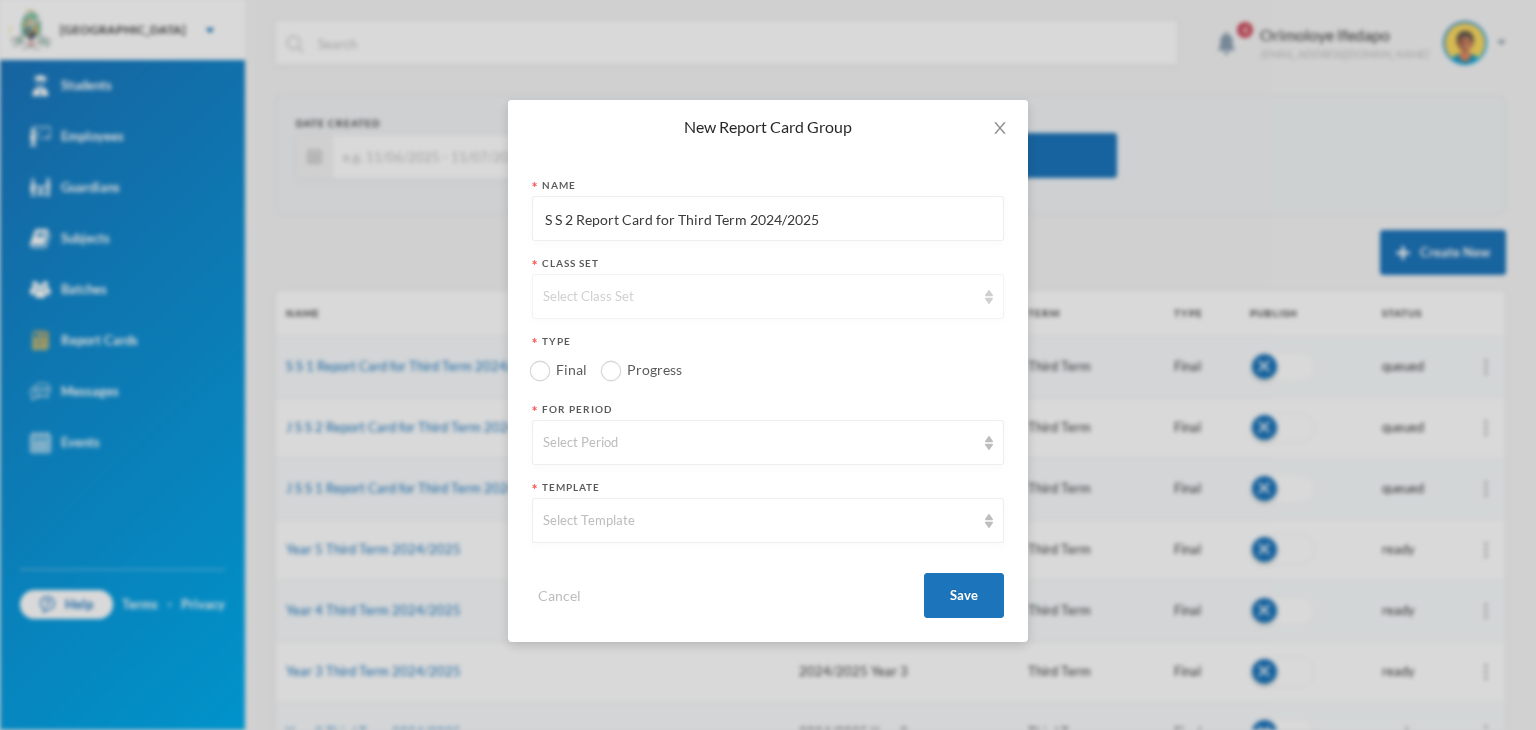 type on "S S 2 Report Card for Third Term 2024/2025" 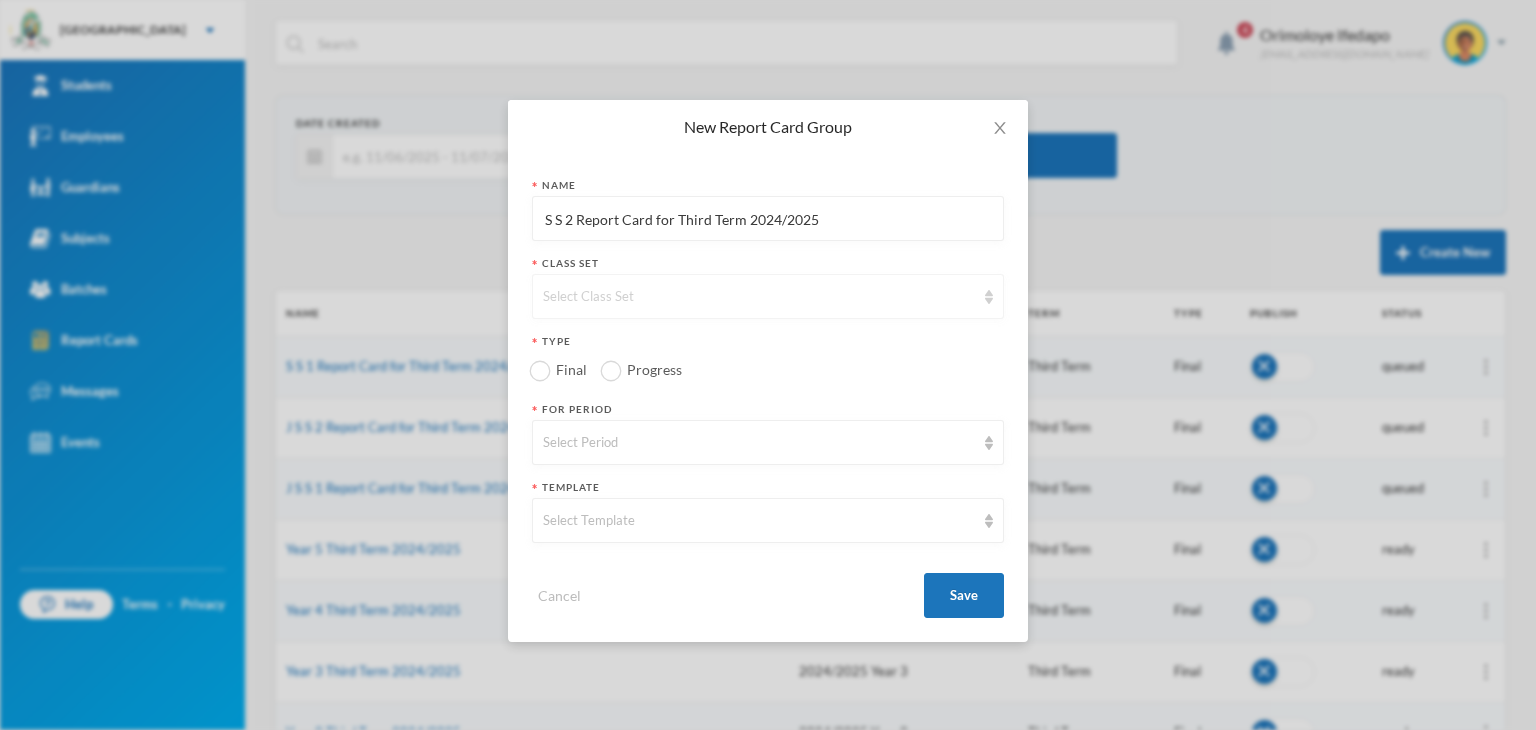 click on "Select Class Set" at bounding box center (768, 296) 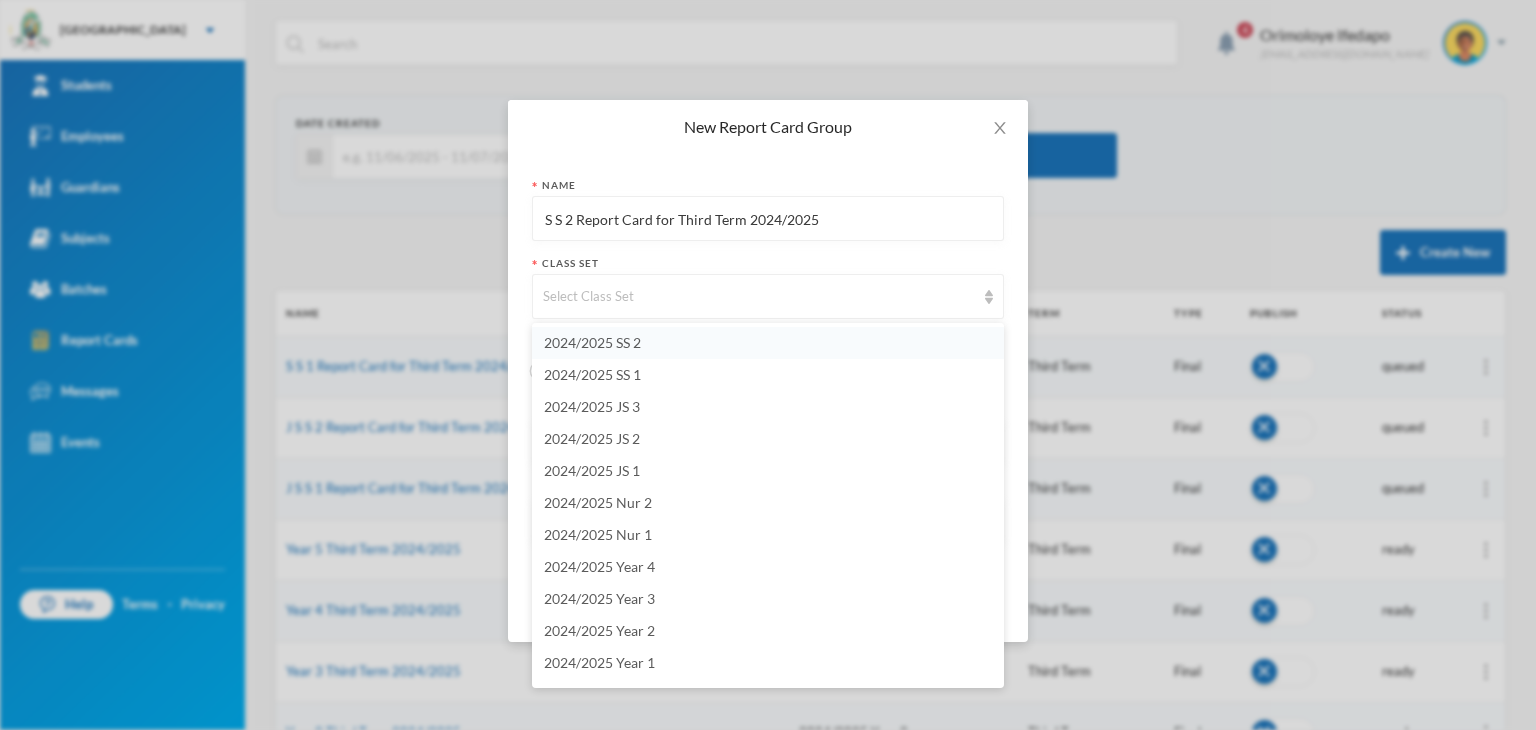 click on "2024/2025 SS 2" at bounding box center (592, 342) 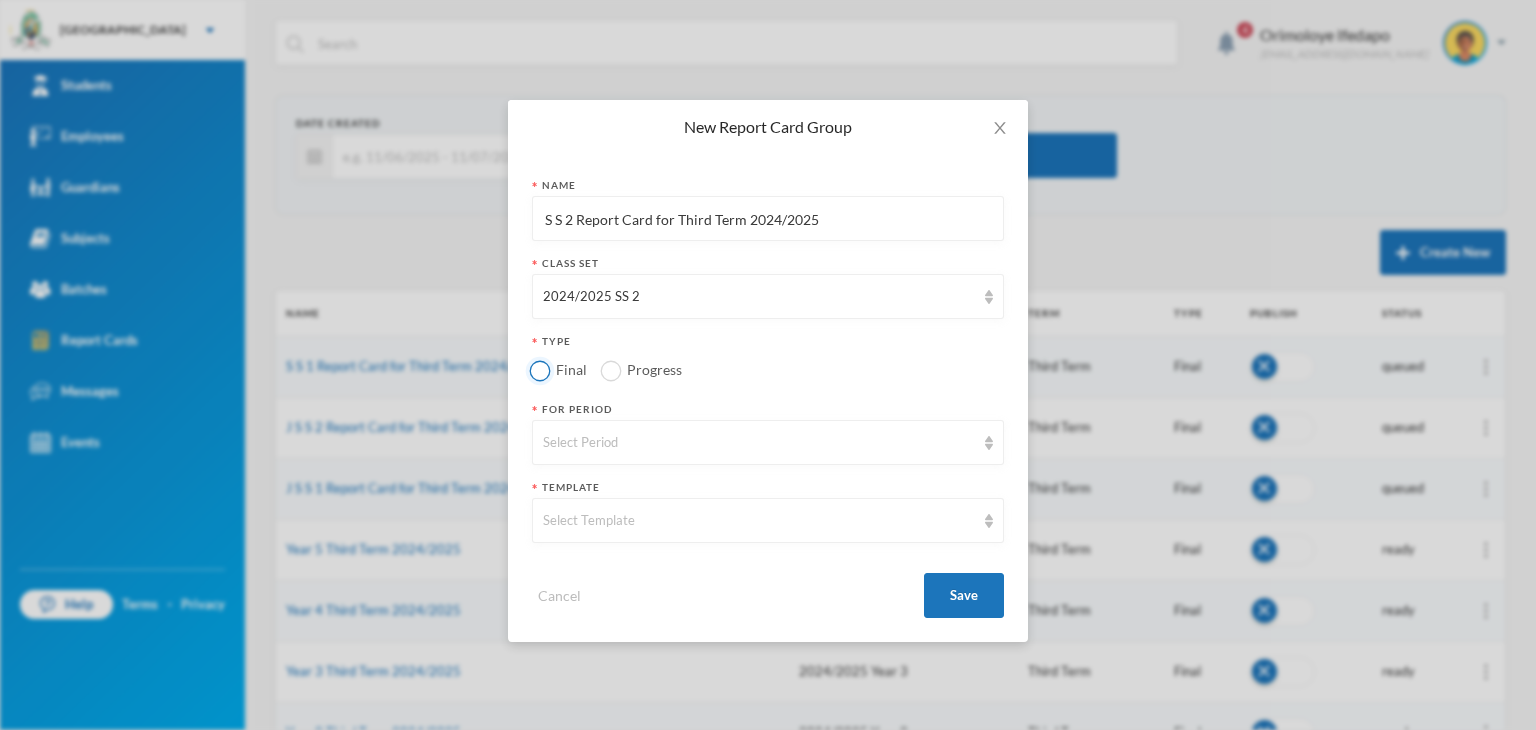 click on "Final" at bounding box center [540, 370] 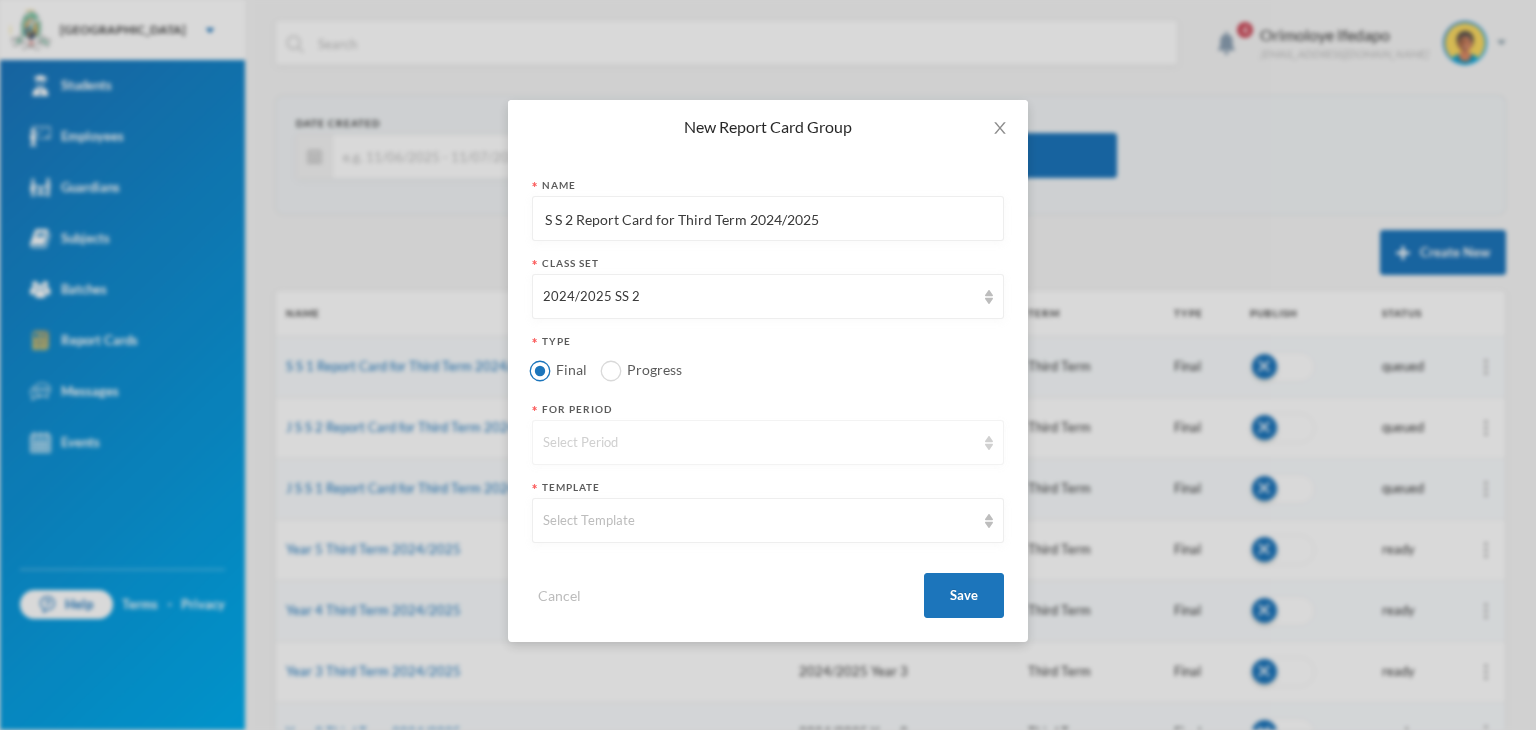click on "Select Period" at bounding box center [768, 442] 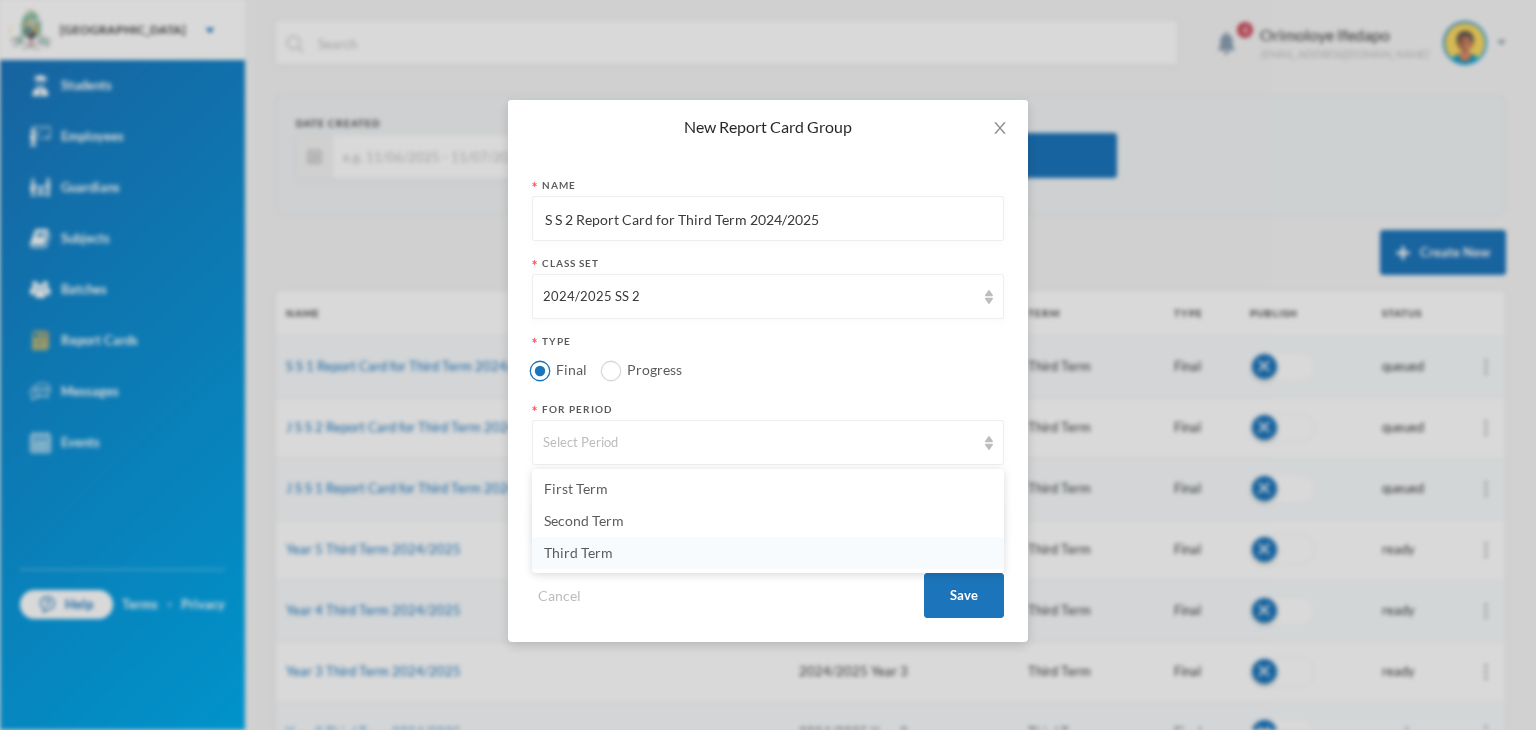 click on "Third Term" at bounding box center (578, 552) 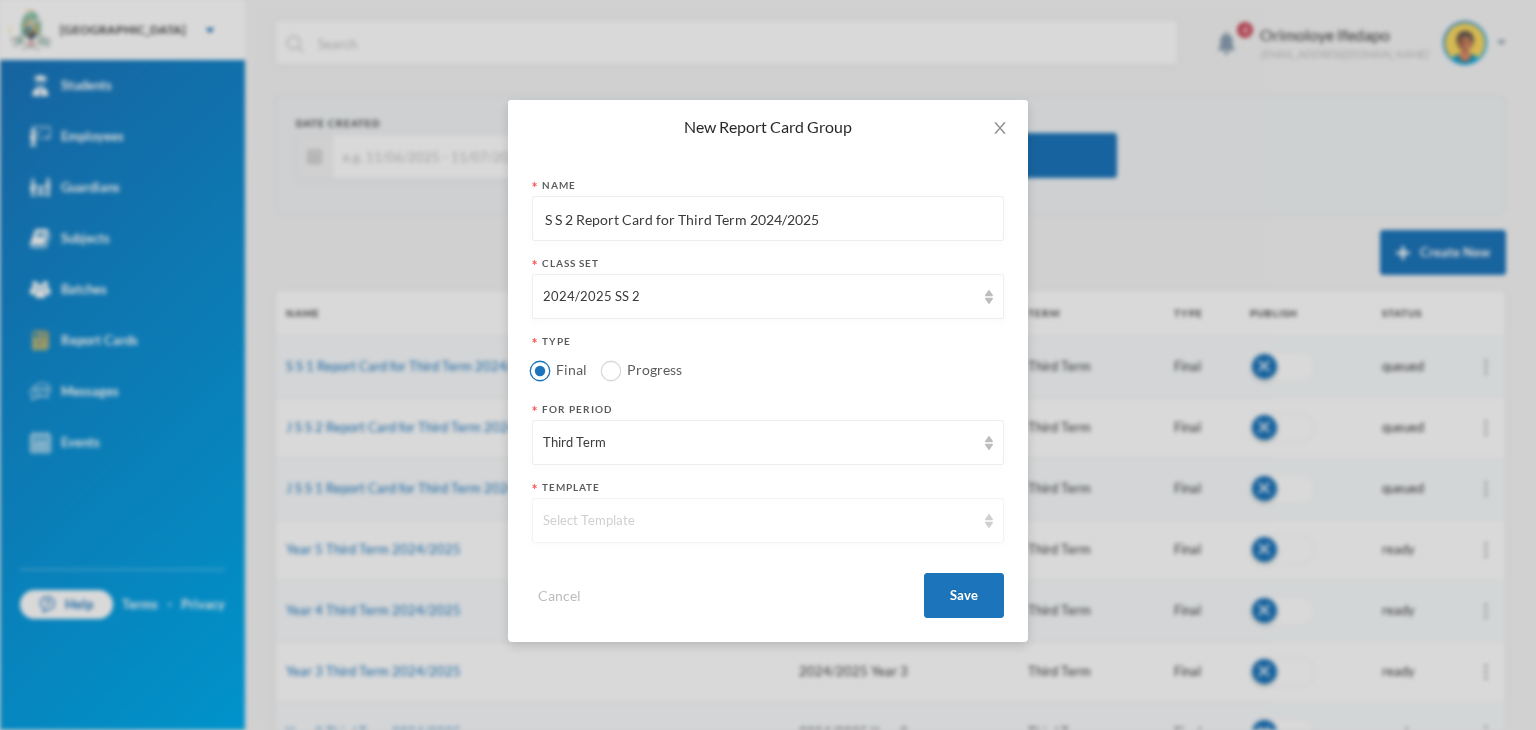 click on "Select Template" at bounding box center [768, 520] 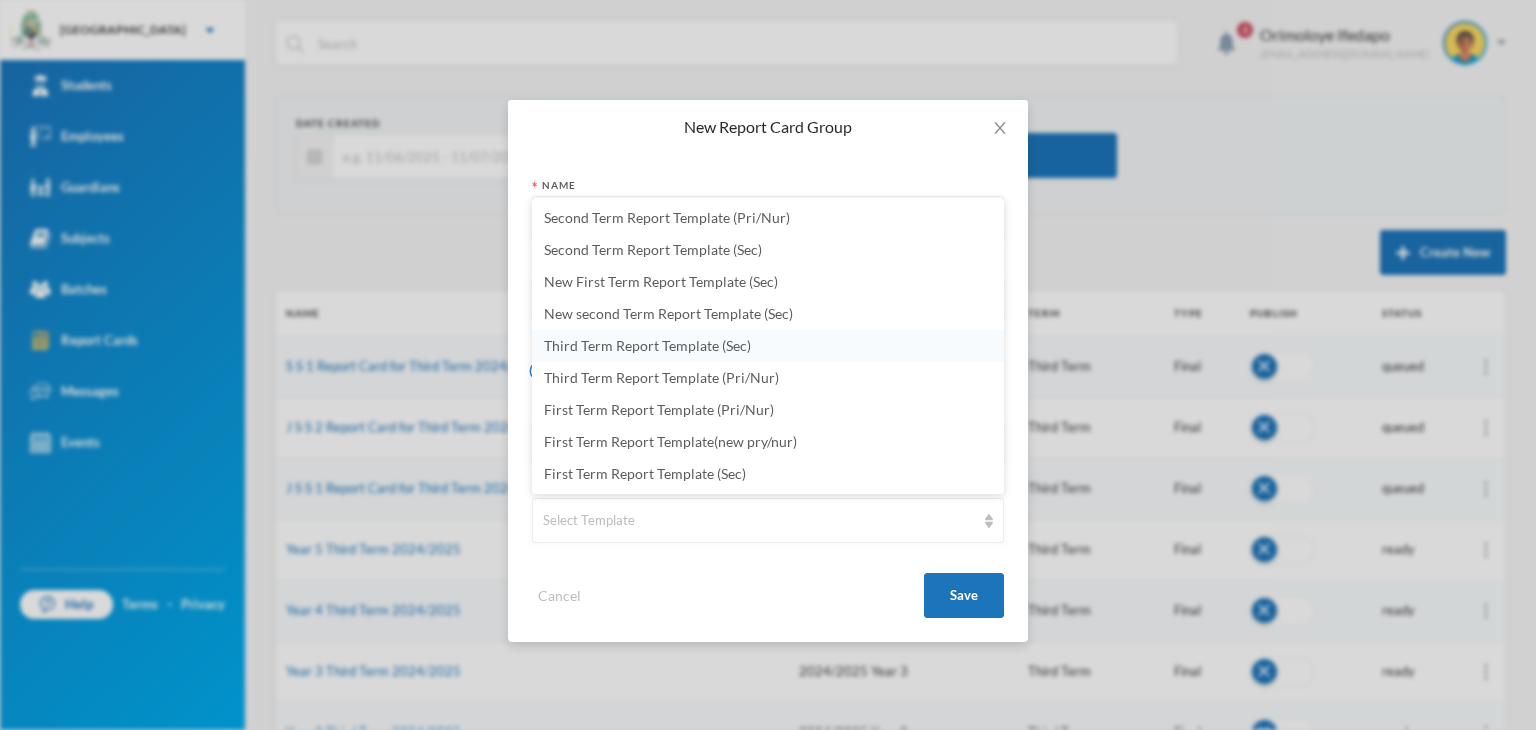 click on "Third Term Report Template (Sec)" at bounding box center (647, 345) 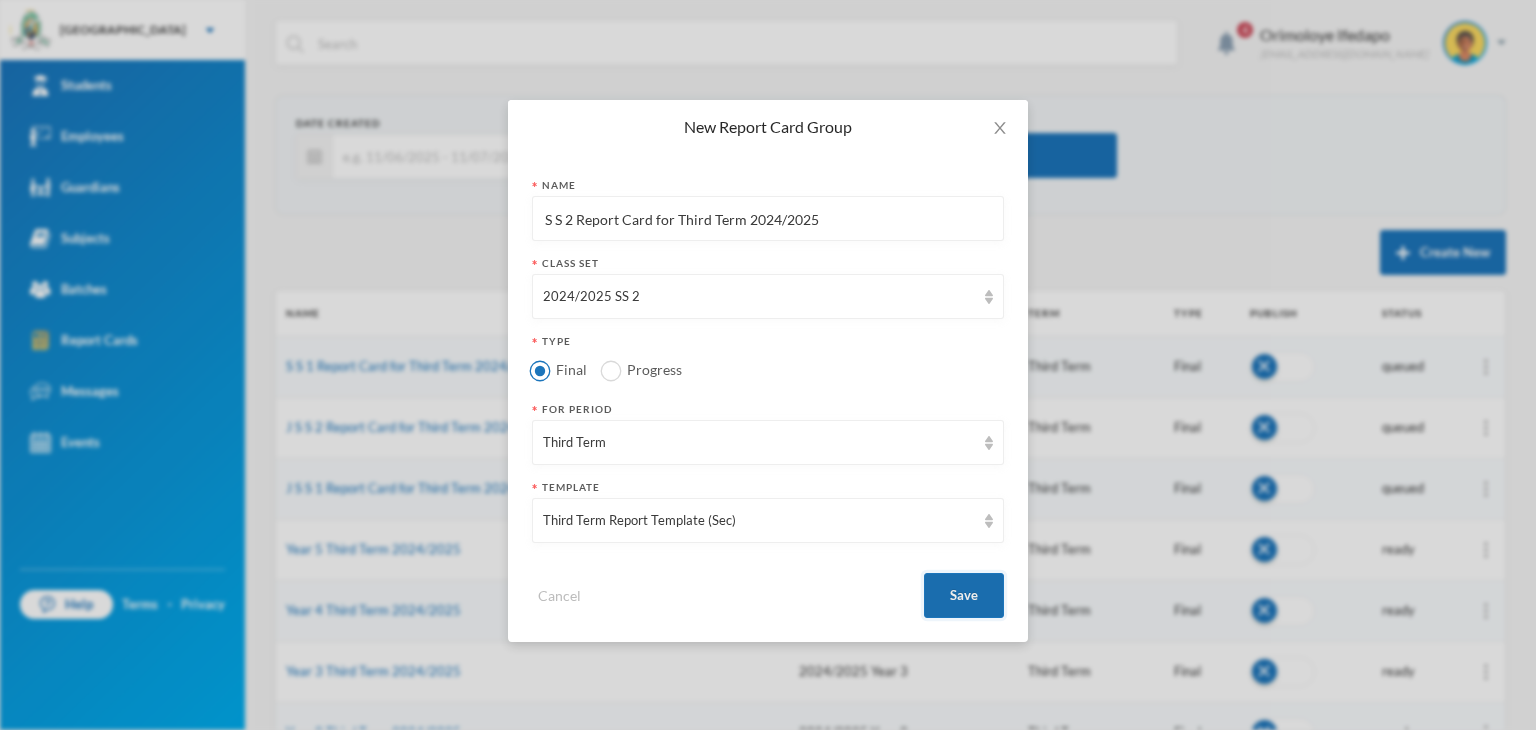 click on "Save" at bounding box center [964, 595] 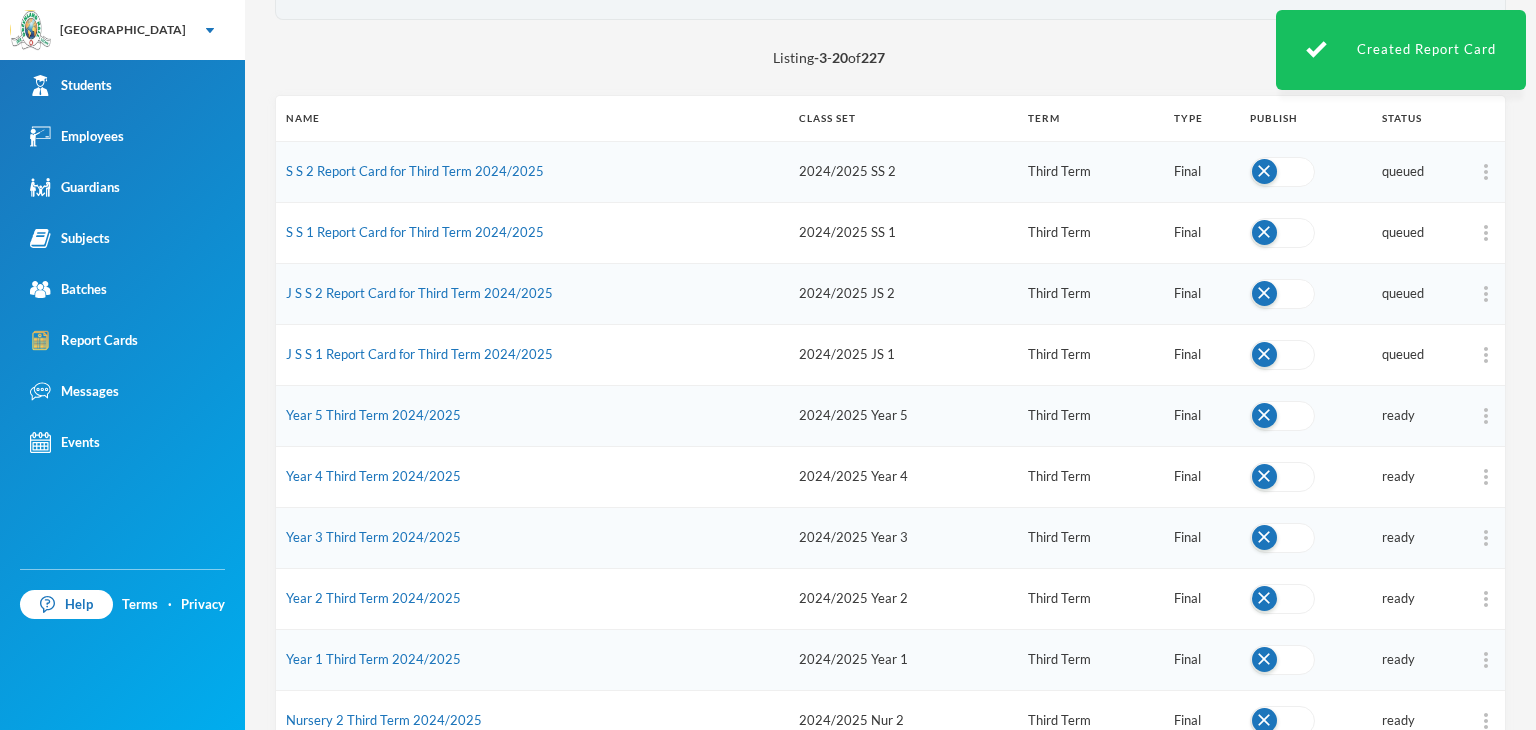 scroll, scrollTop: 300, scrollLeft: 0, axis: vertical 